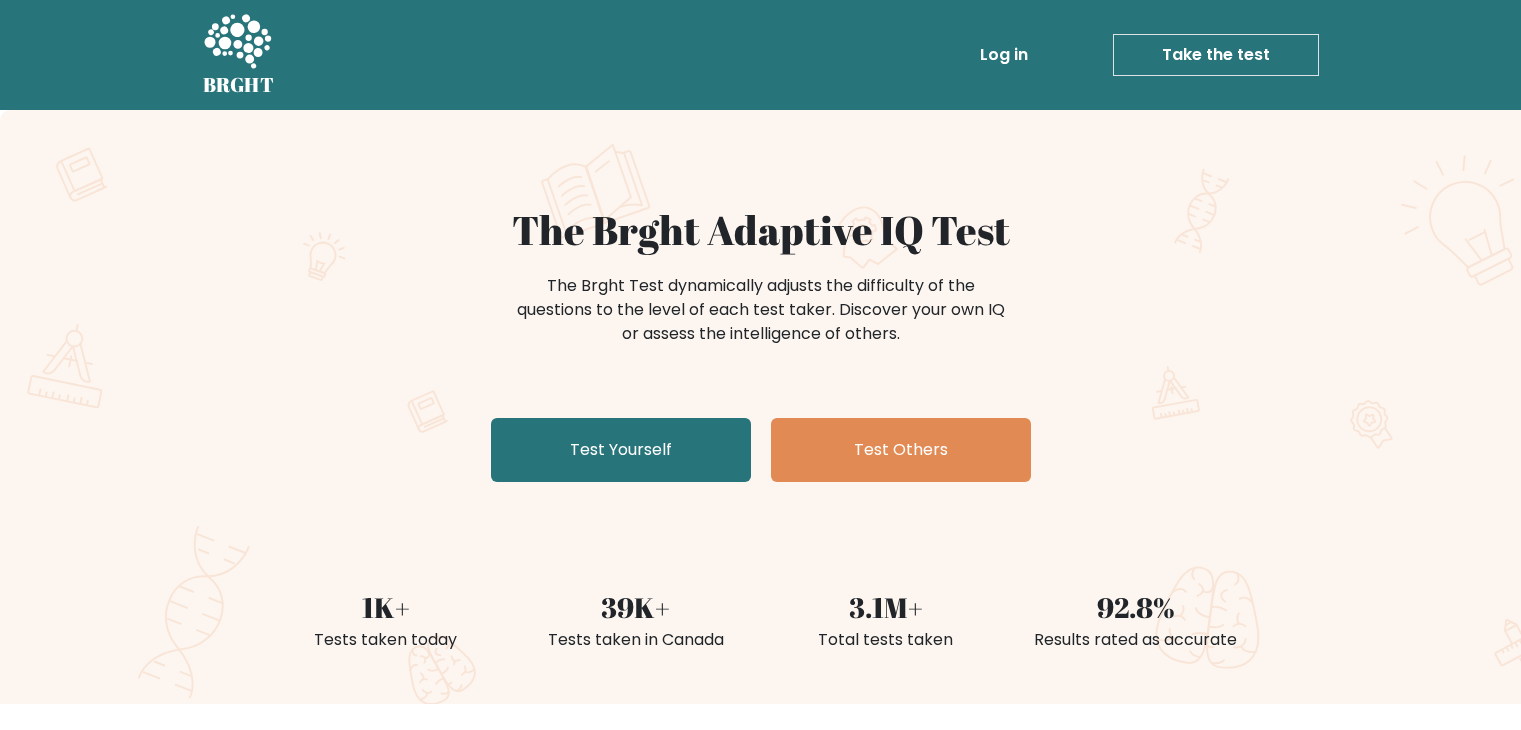 scroll, scrollTop: 0, scrollLeft: 0, axis: both 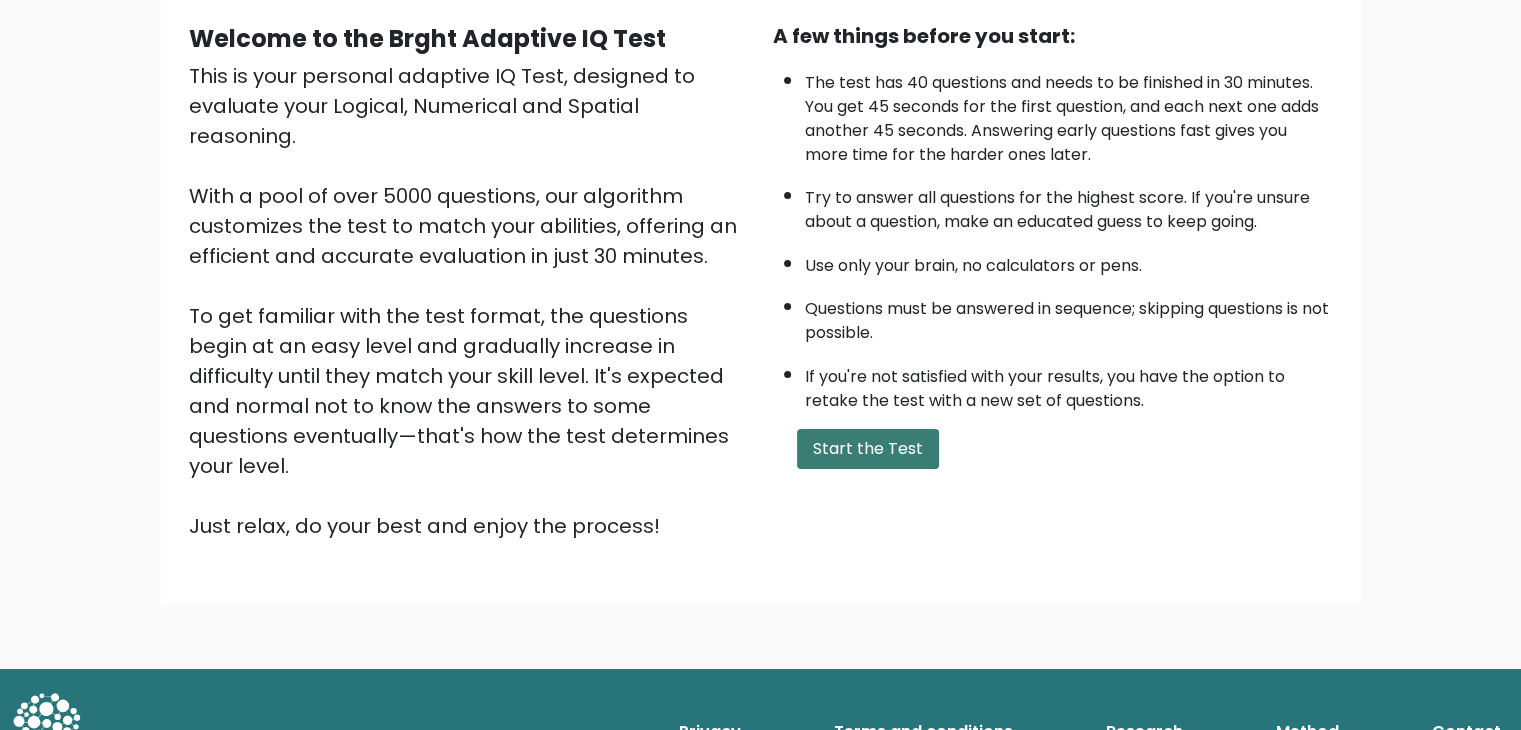 click on "Start the Test" at bounding box center (868, 449) 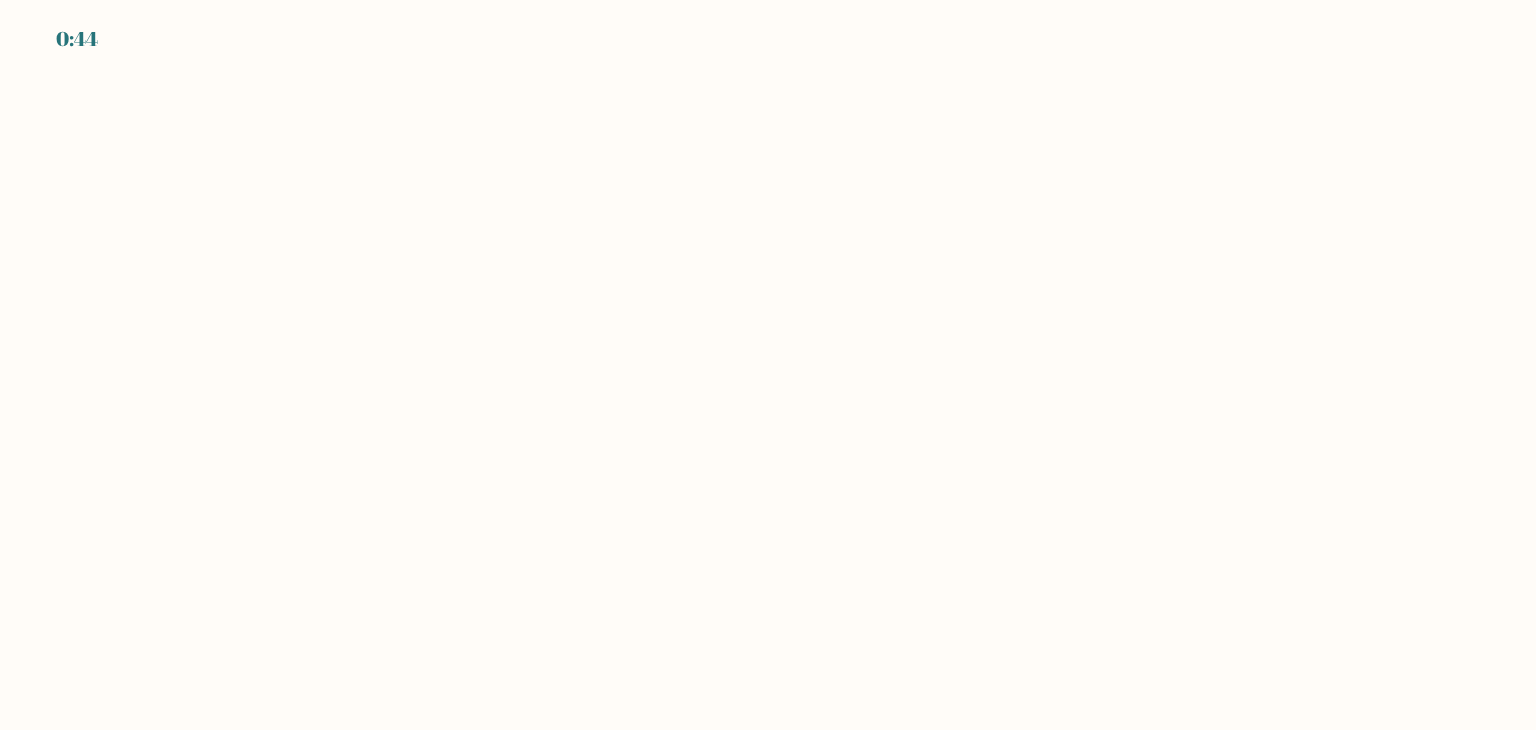 scroll, scrollTop: 0, scrollLeft: 0, axis: both 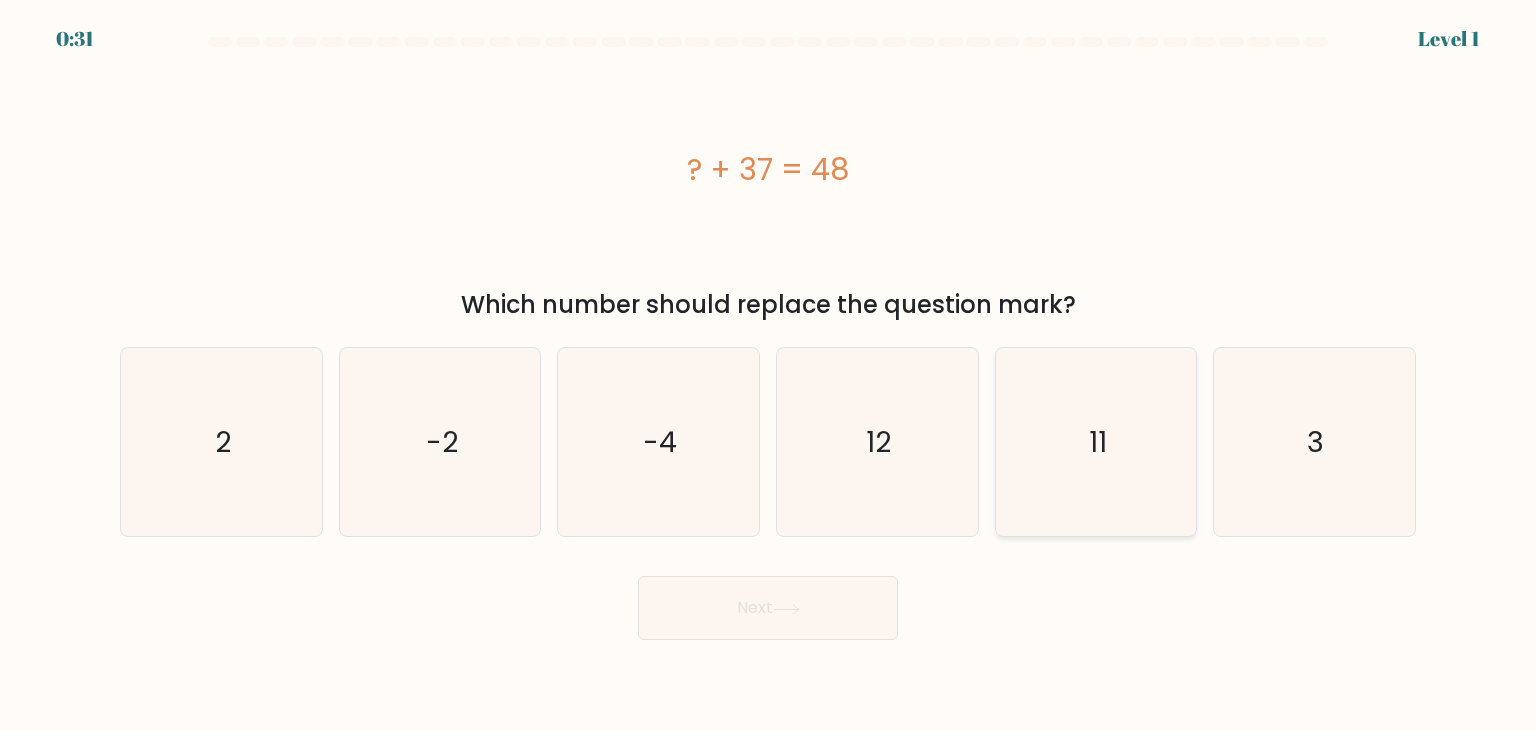 click on "11" 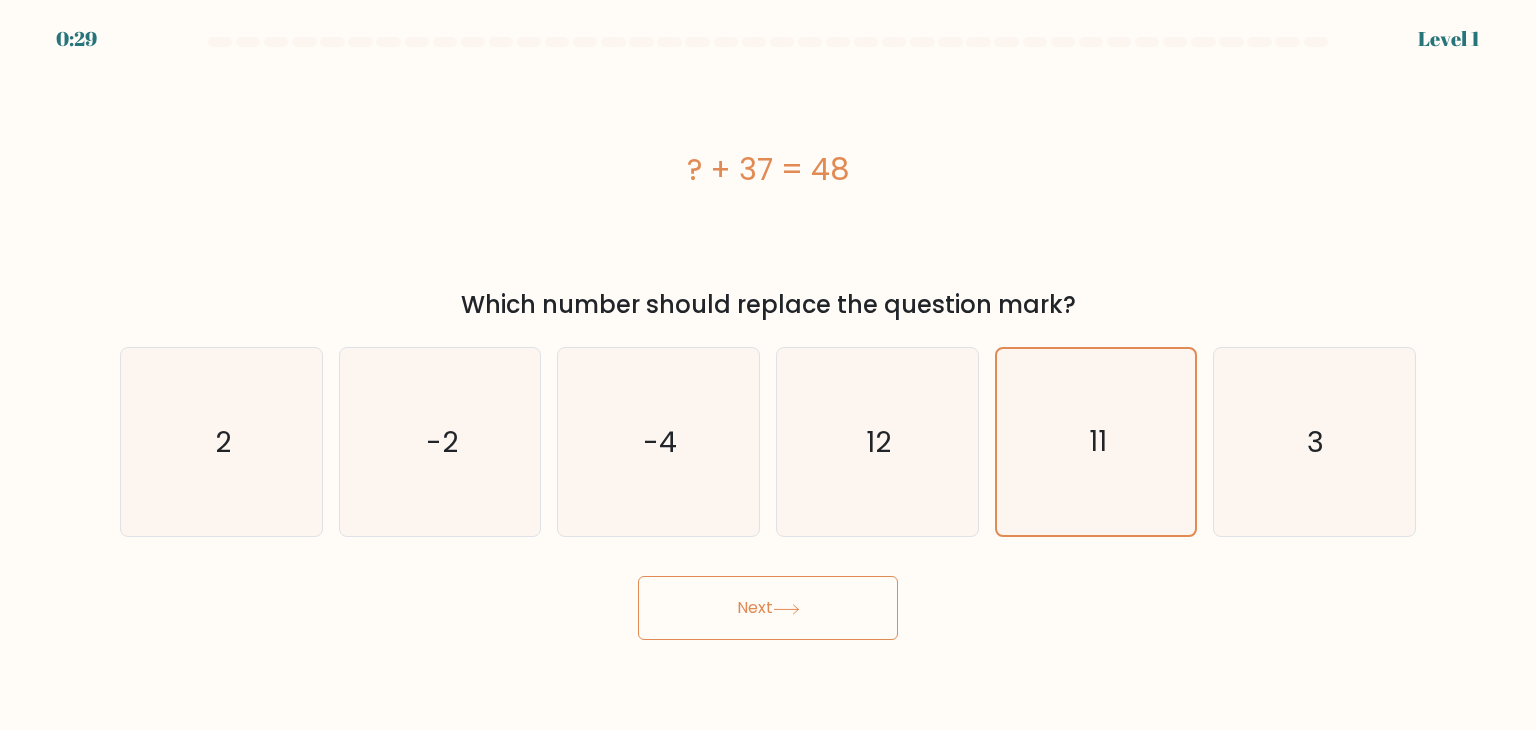 click on "Next" at bounding box center (768, 608) 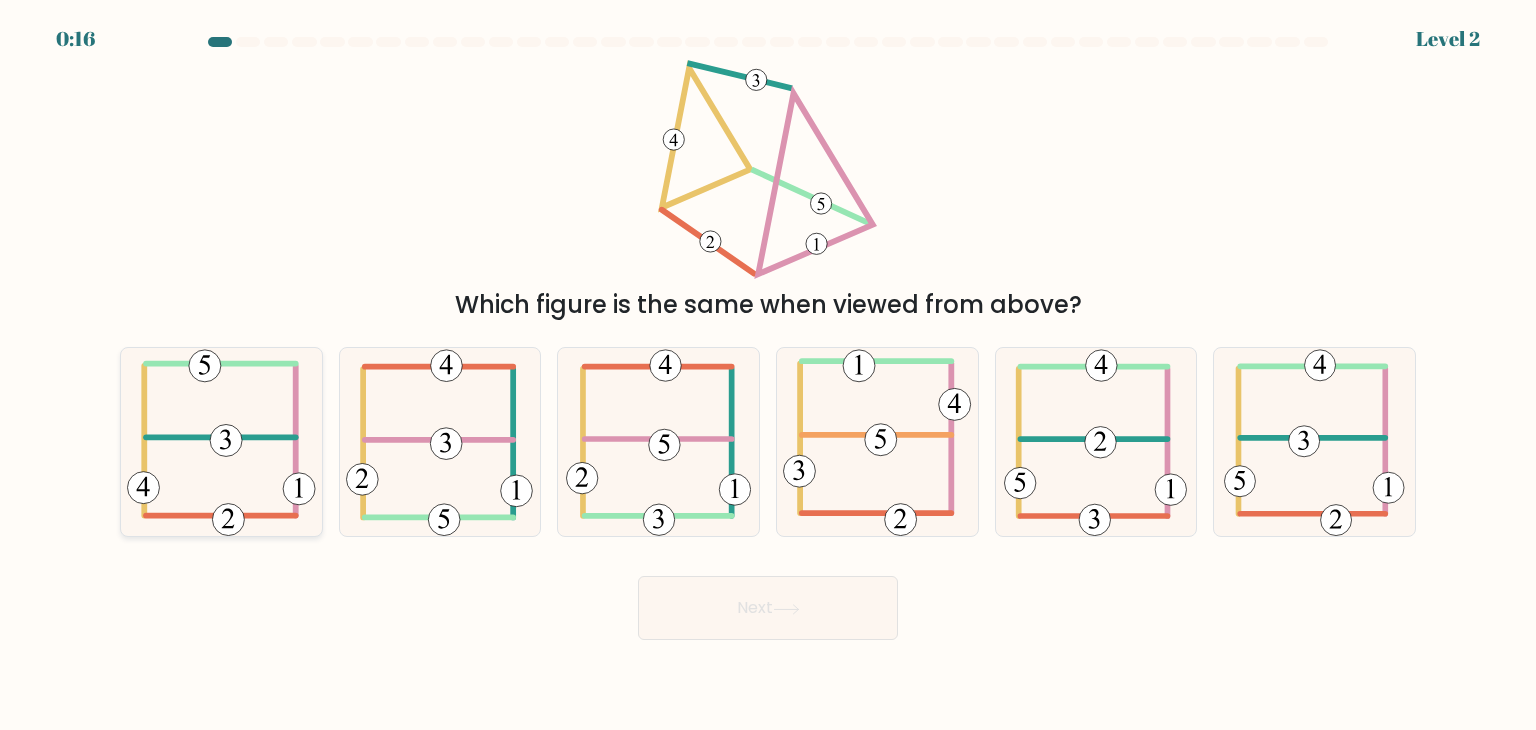 click 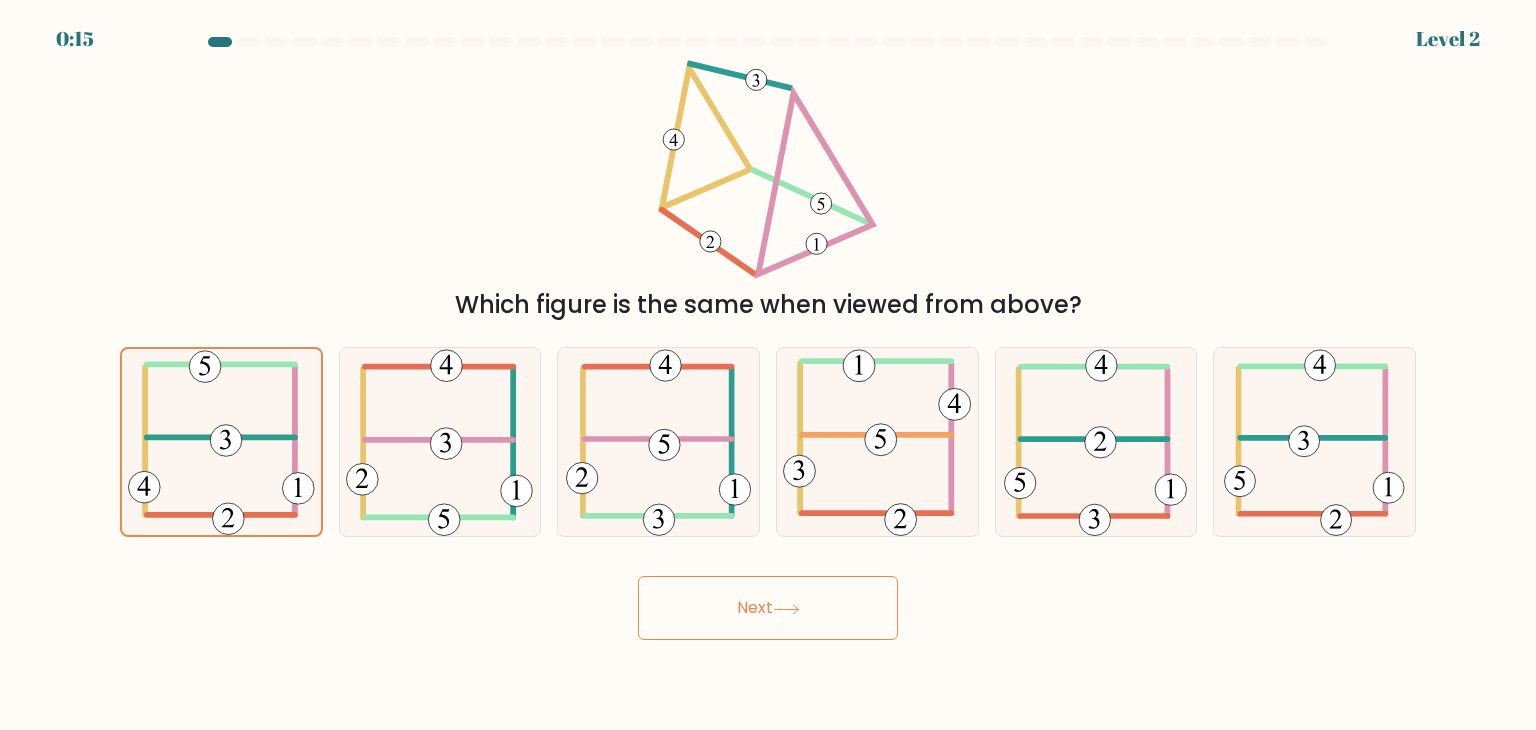 click 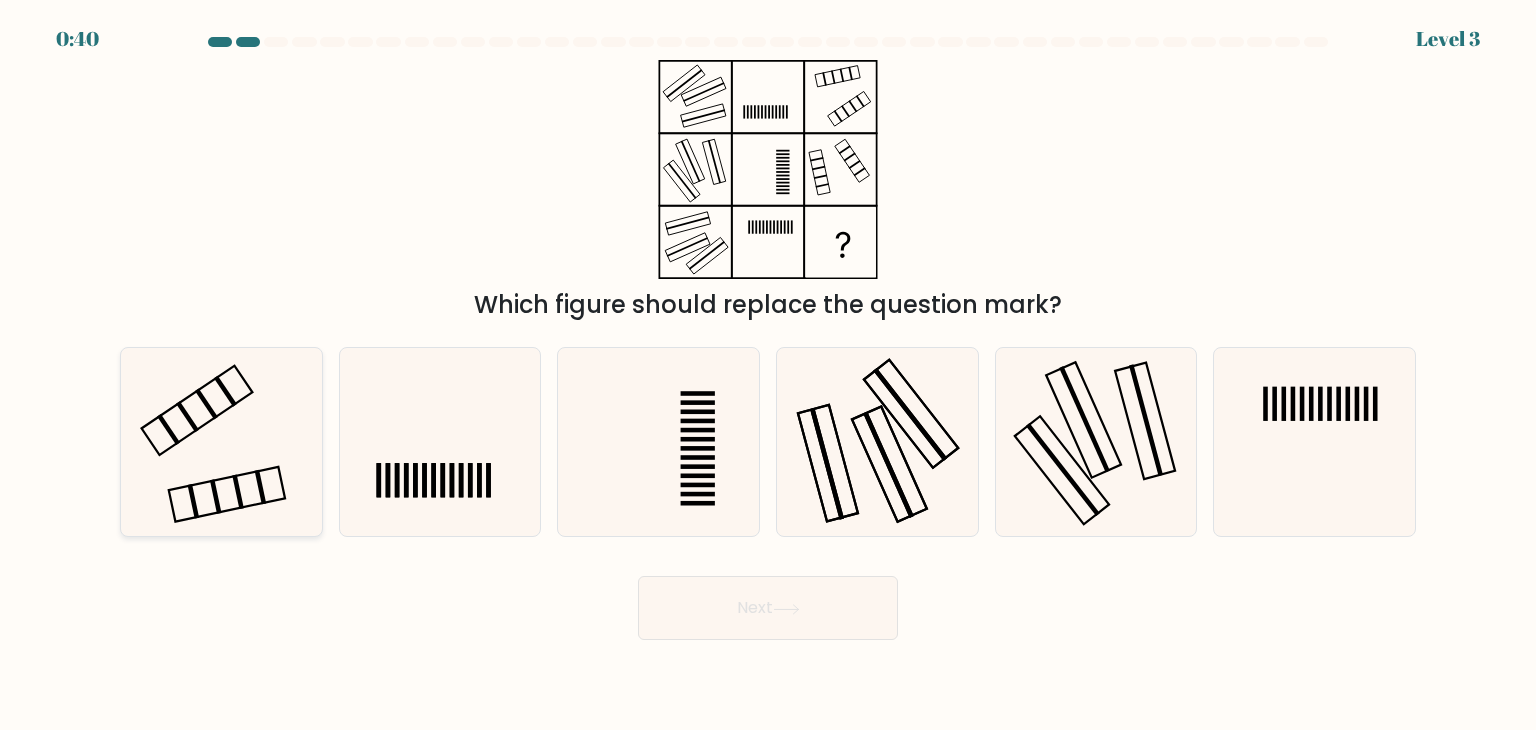 click 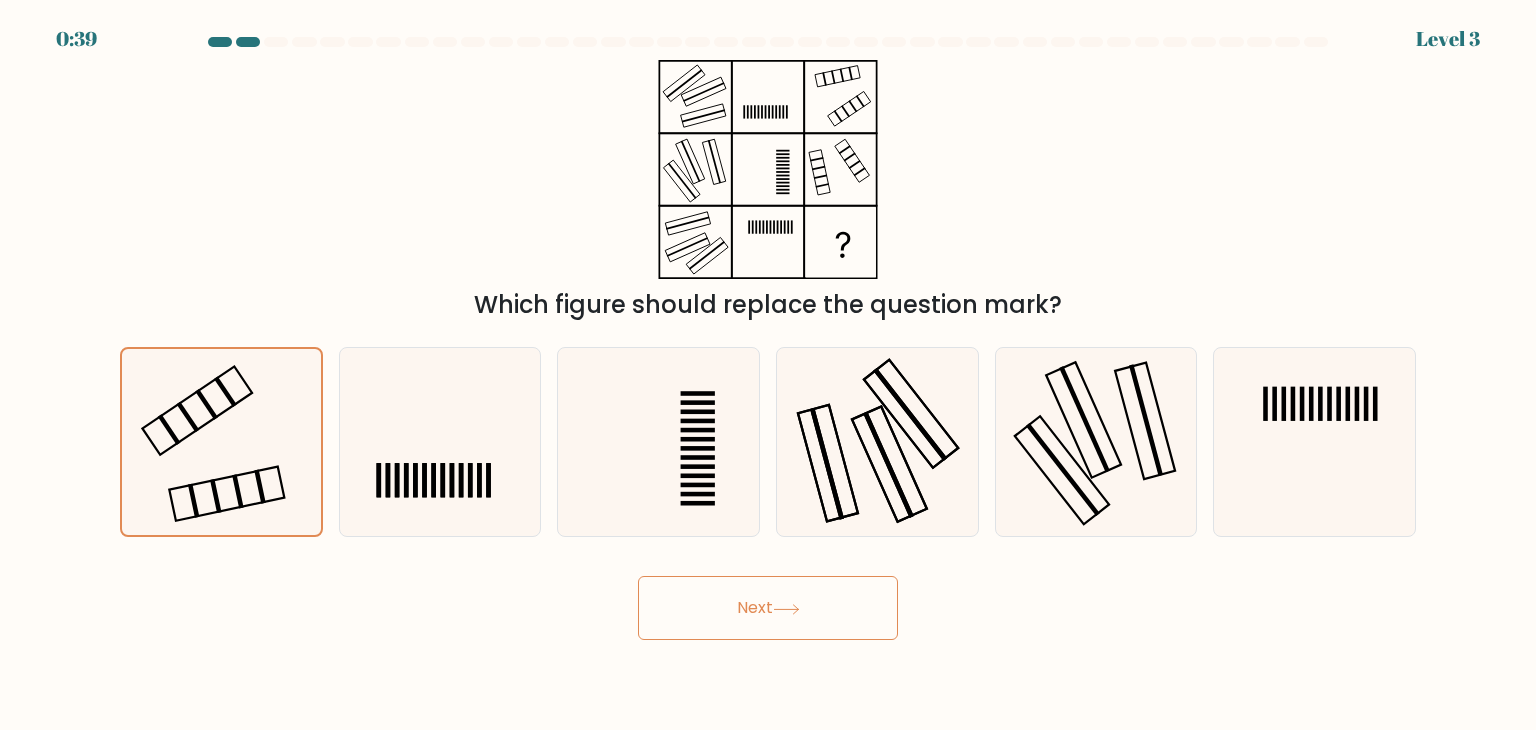 click on "Next" at bounding box center (768, 608) 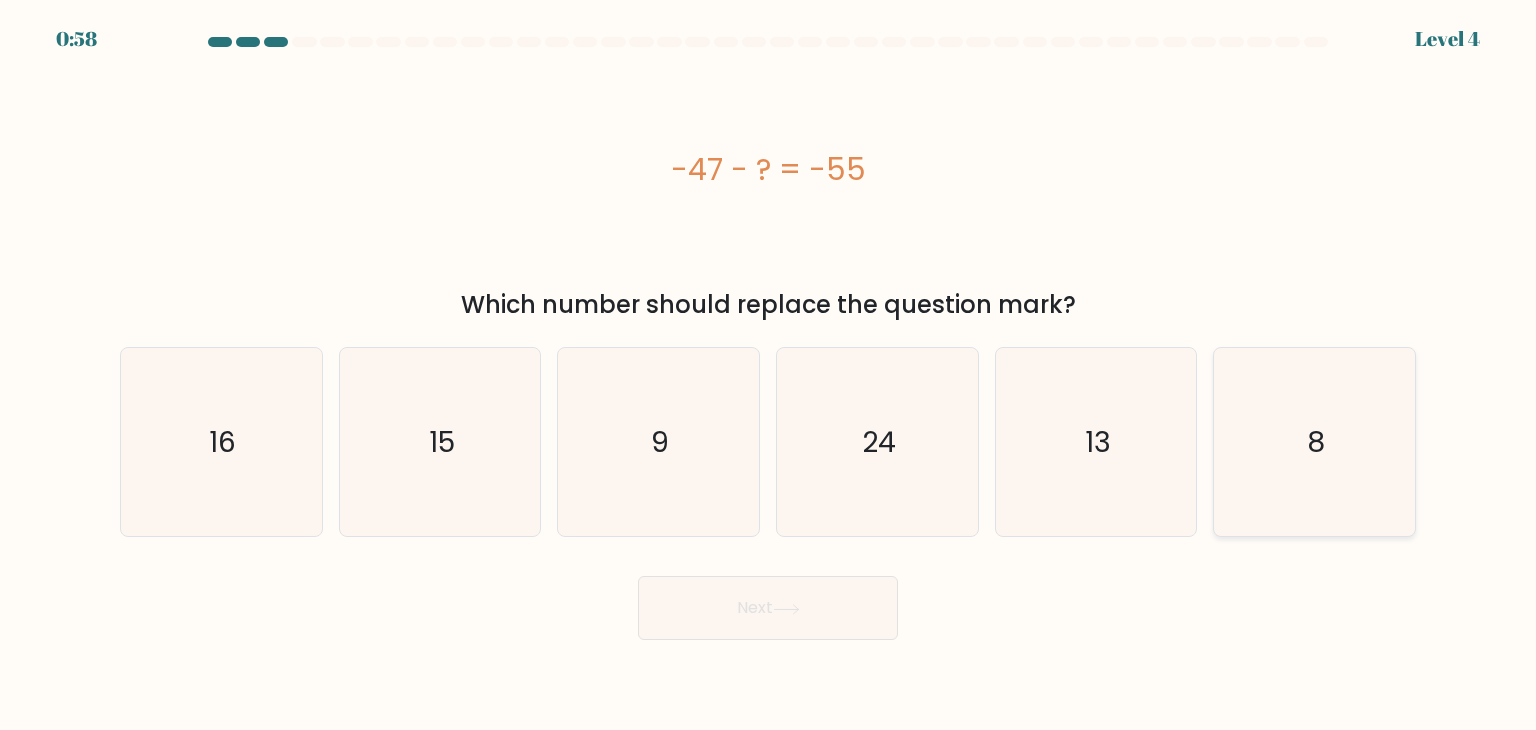 click on "8" 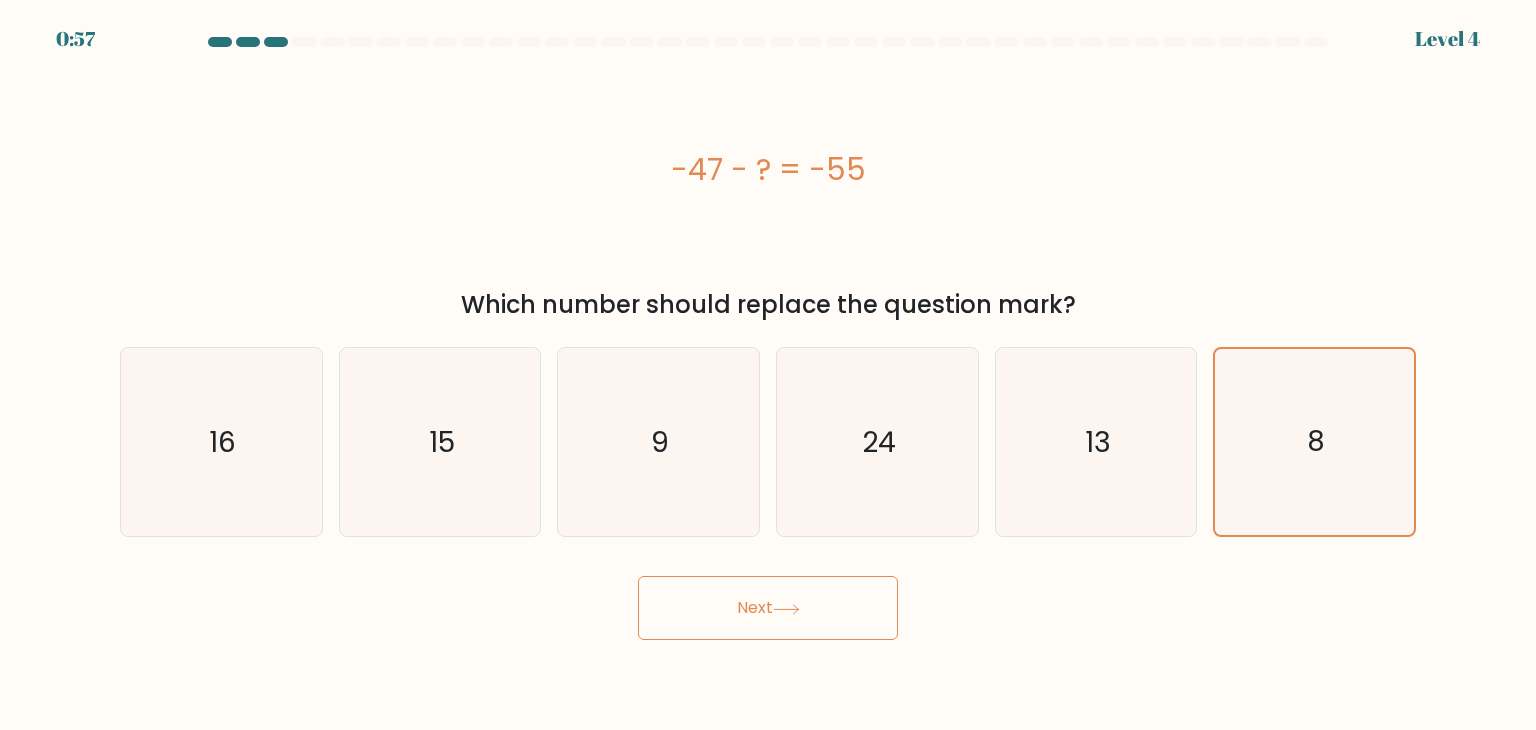 click on "Next" at bounding box center (768, 608) 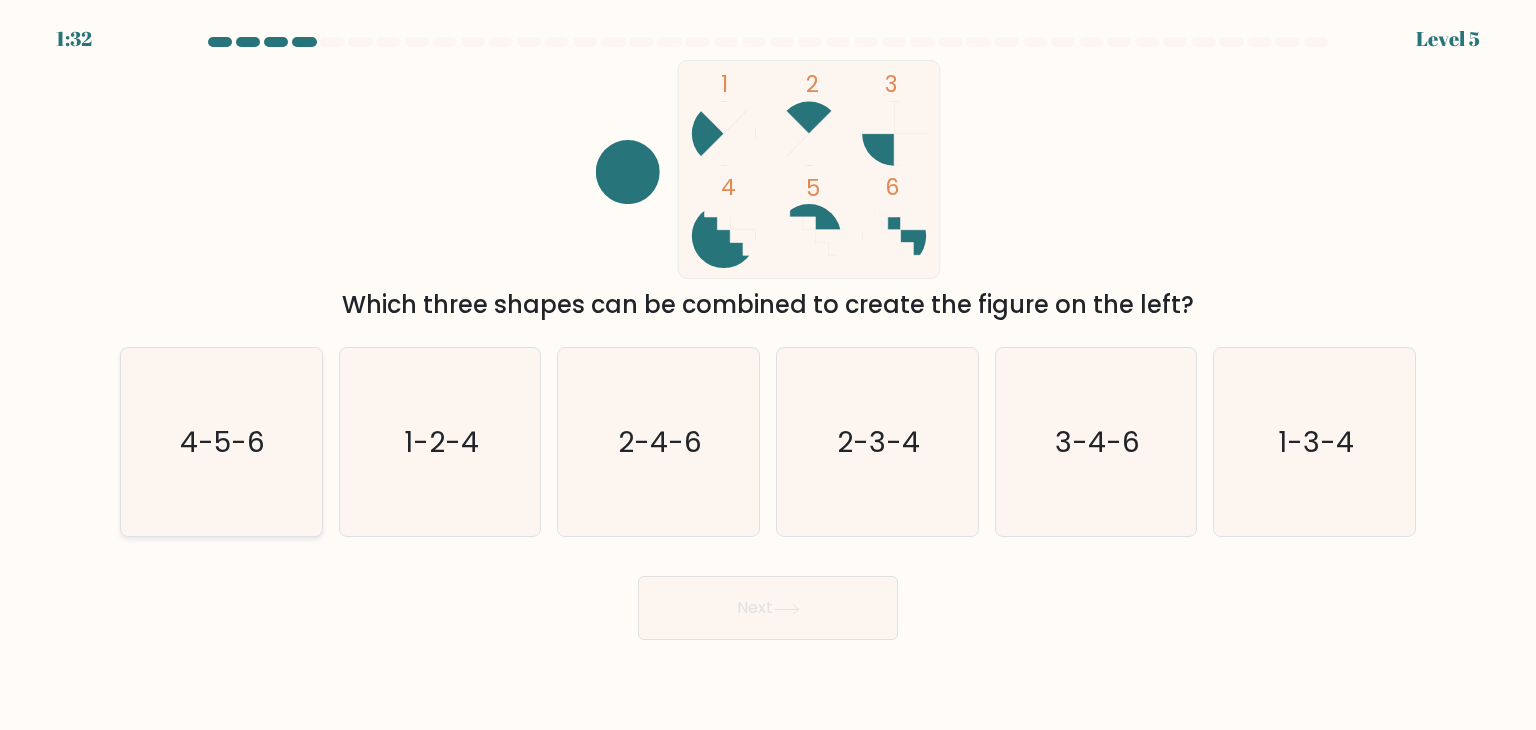 click on "4-5-6" 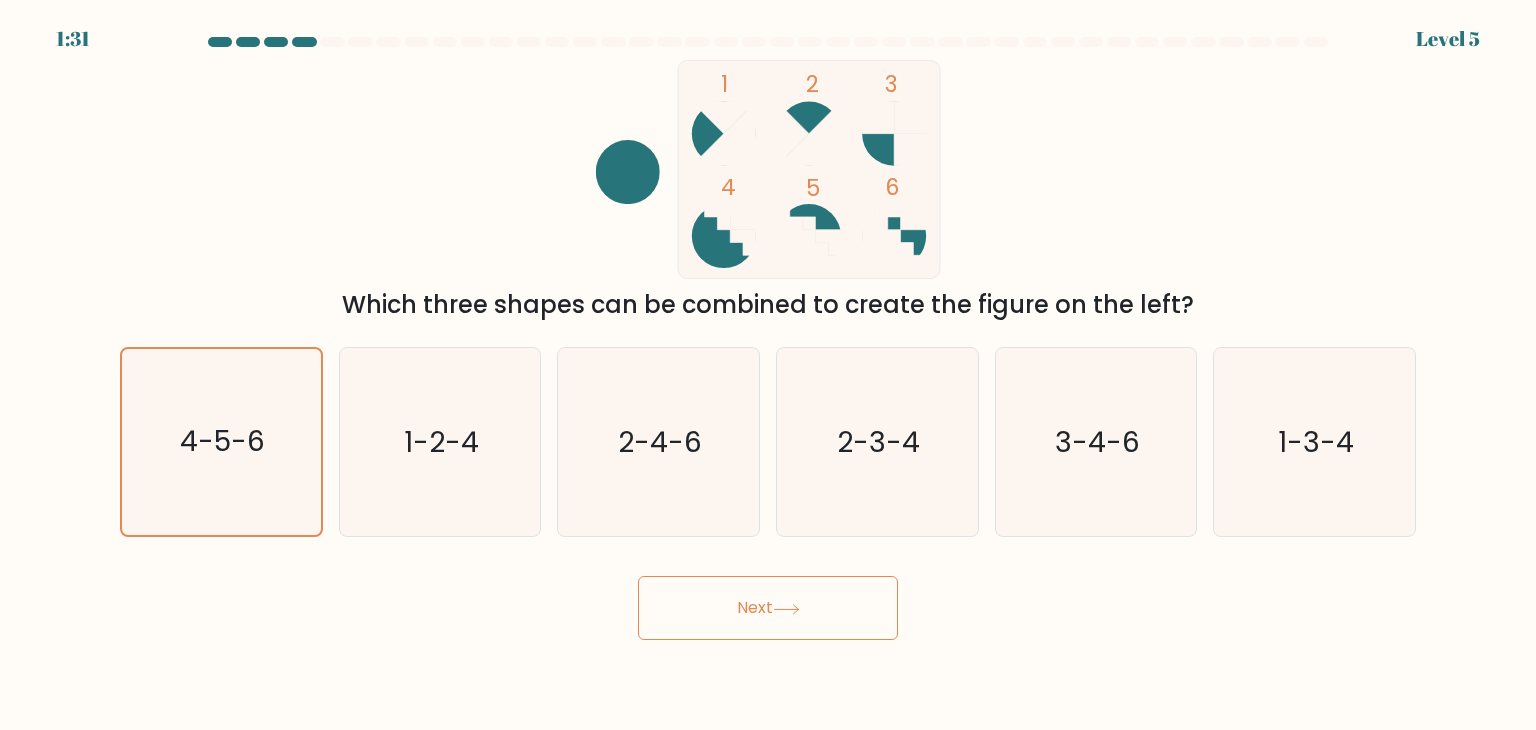 click on "Next" at bounding box center (768, 608) 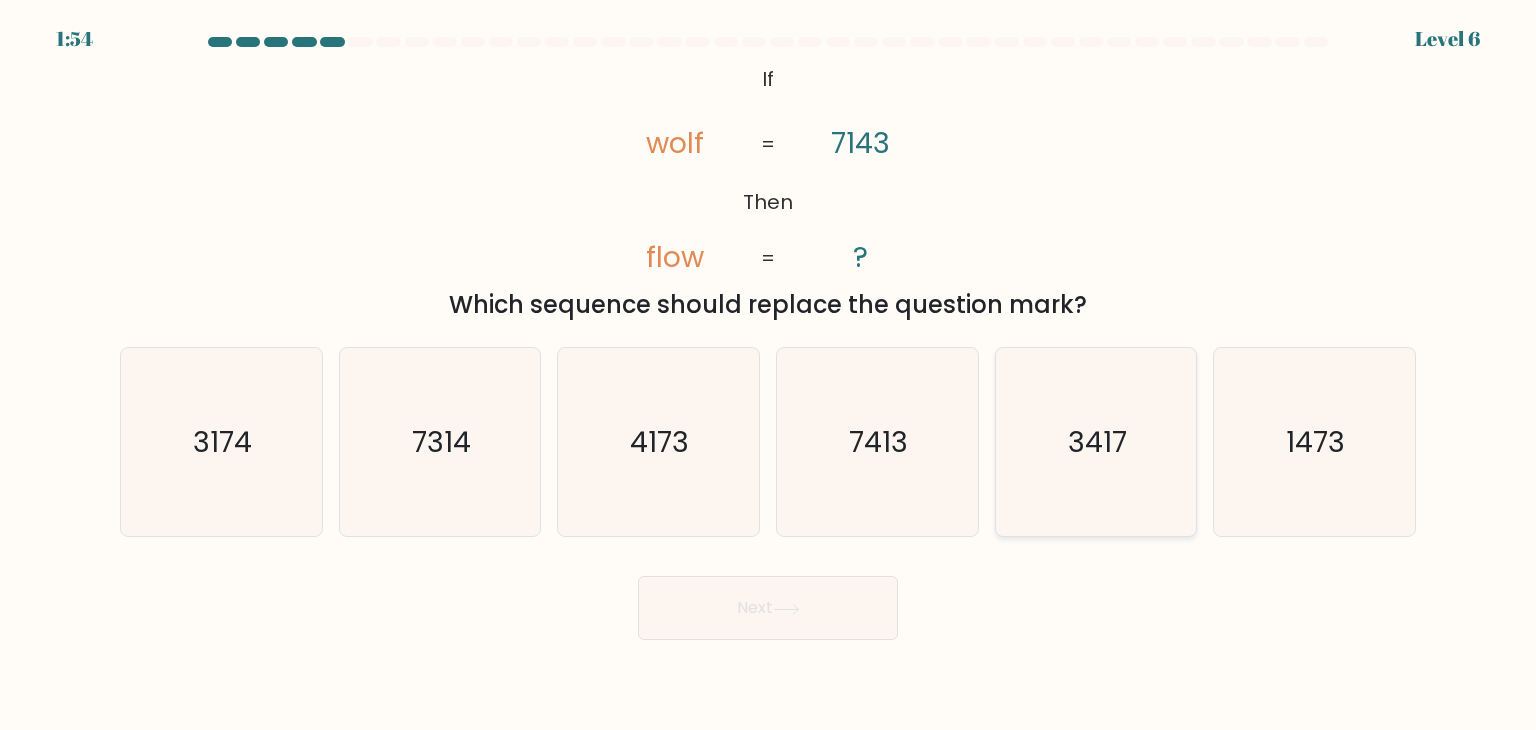 click on "3417" 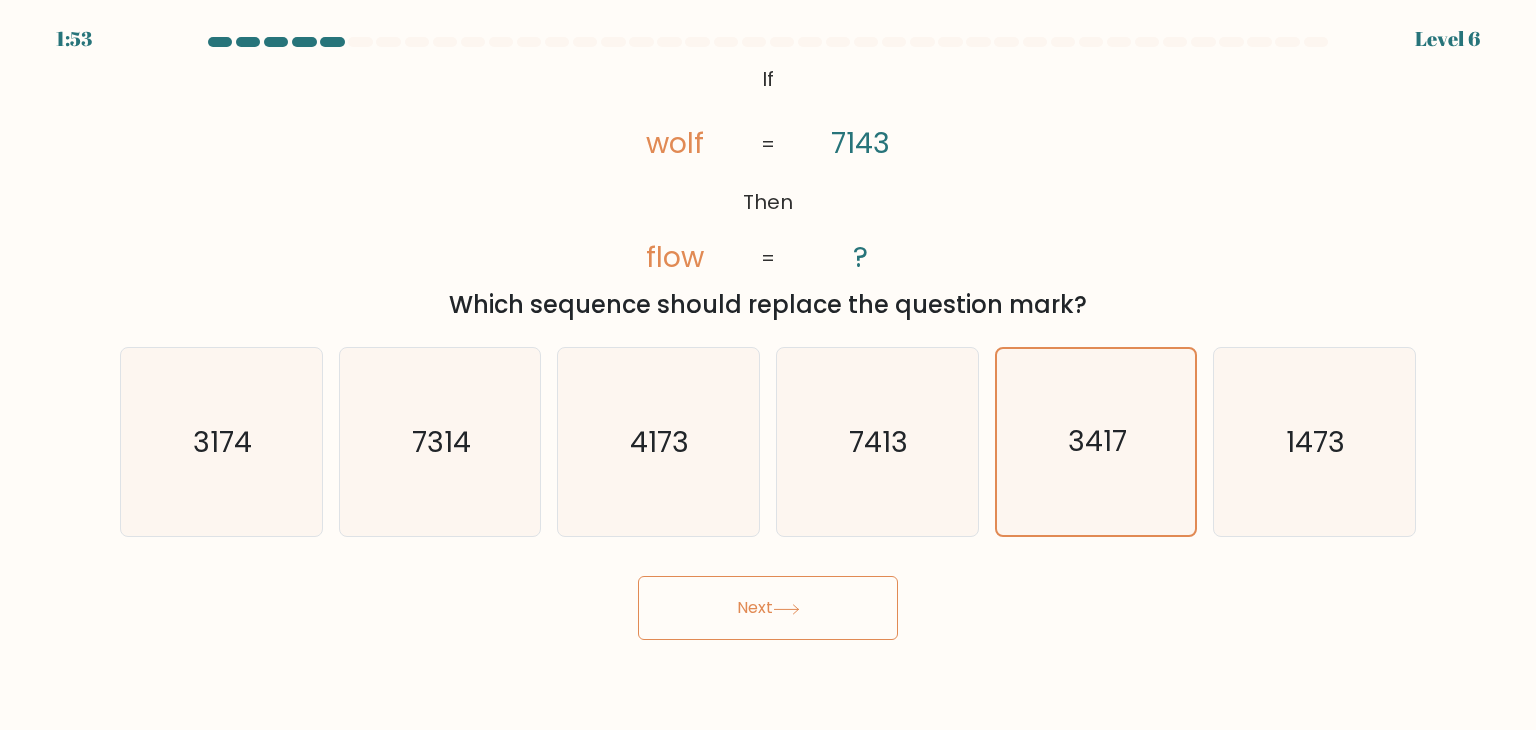 click on "Next" at bounding box center [768, 608] 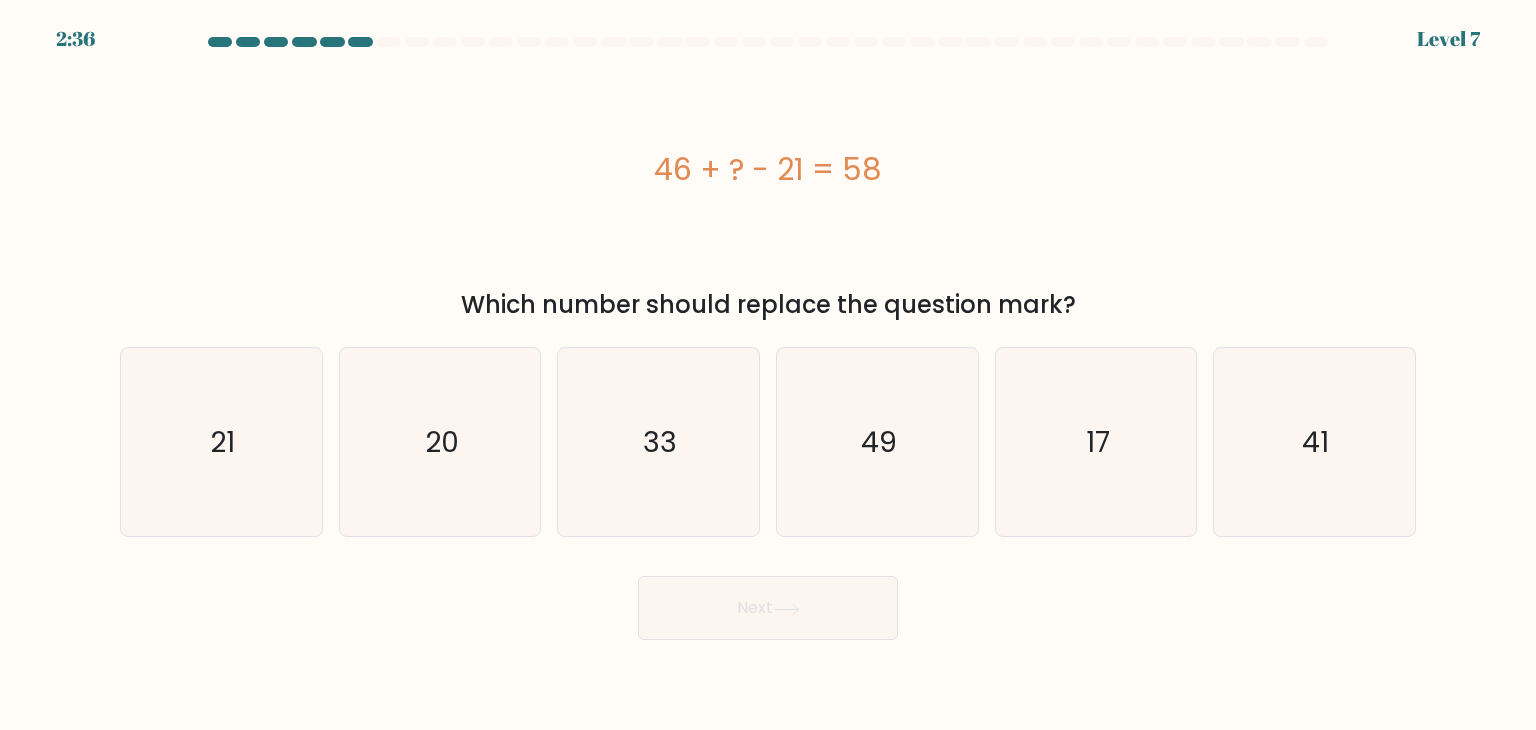 click on "46 + ? - 21 = 58" at bounding box center [768, 169] 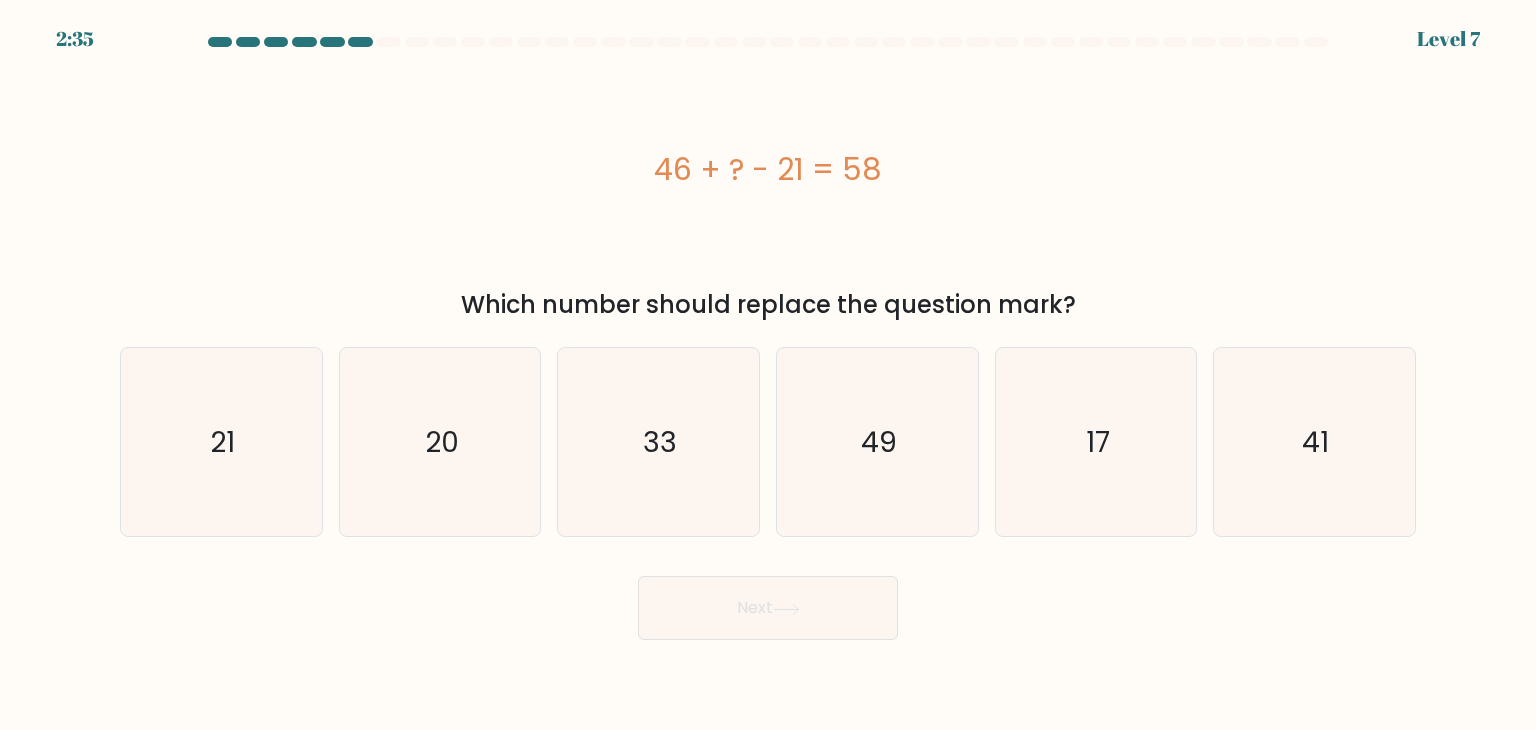 click on "46 + ? - 21 = 58" at bounding box center (768, 169) 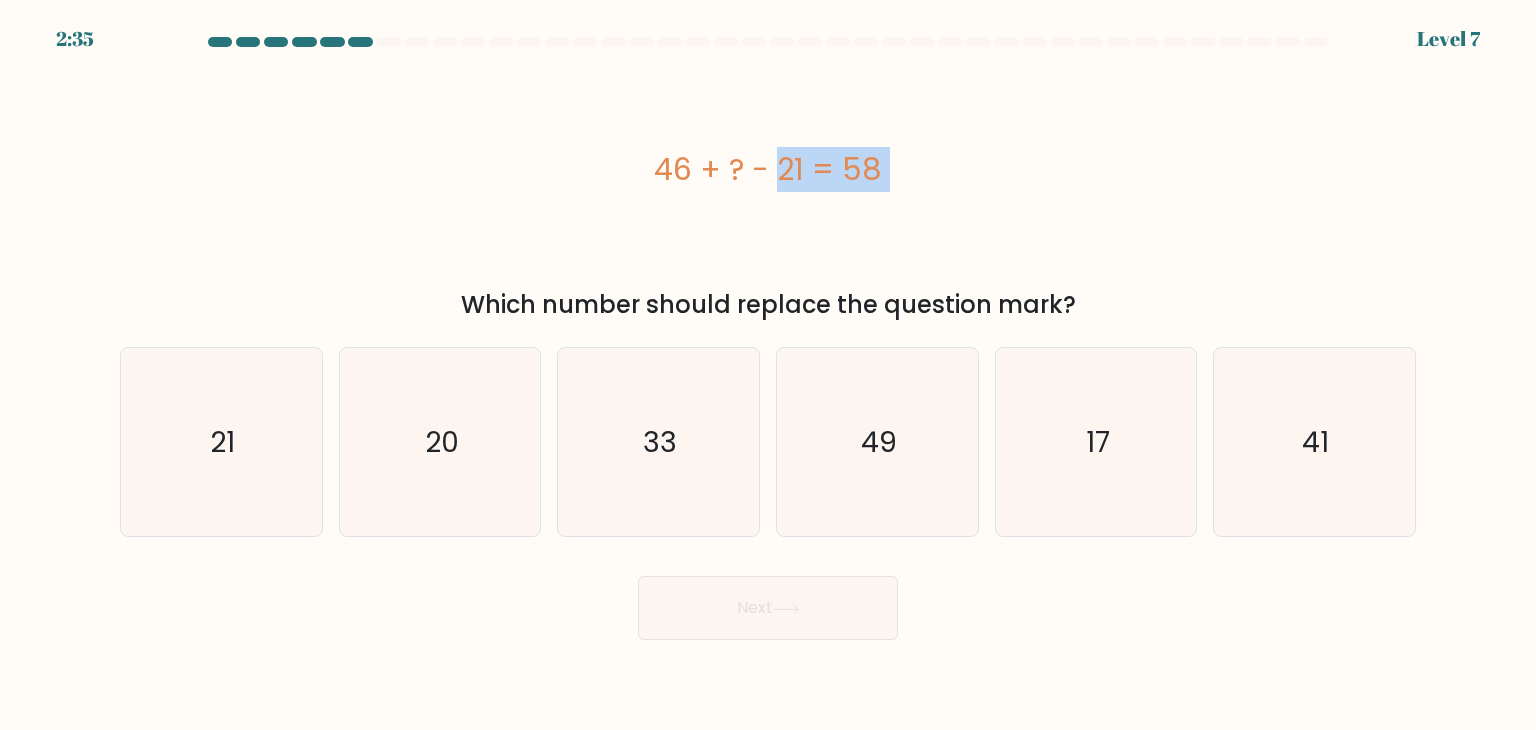 click on "46 + ? - 21 = 58" at bounding box center (768, 169) 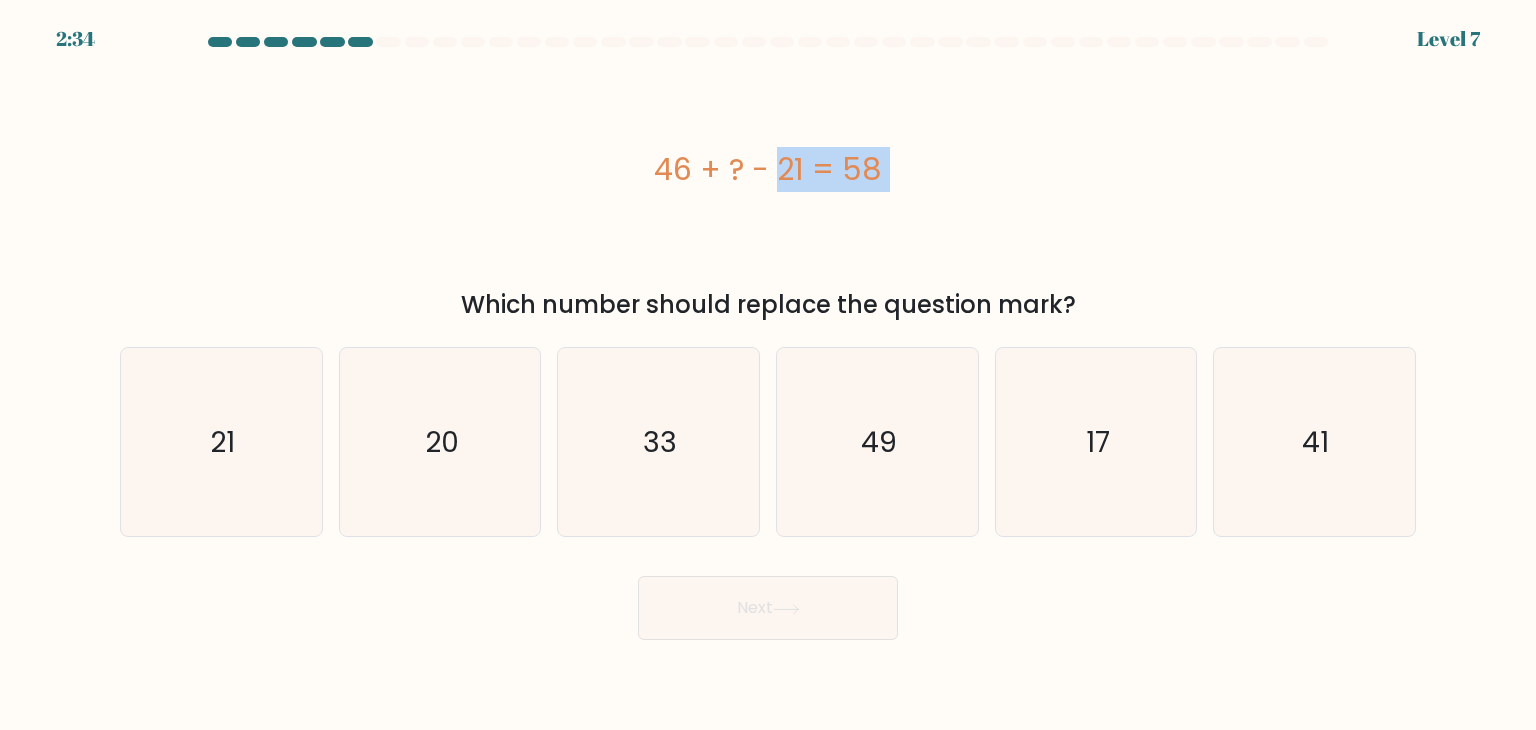 click on "46 + ? - 21 = 58" at bounding box center (768, 169) 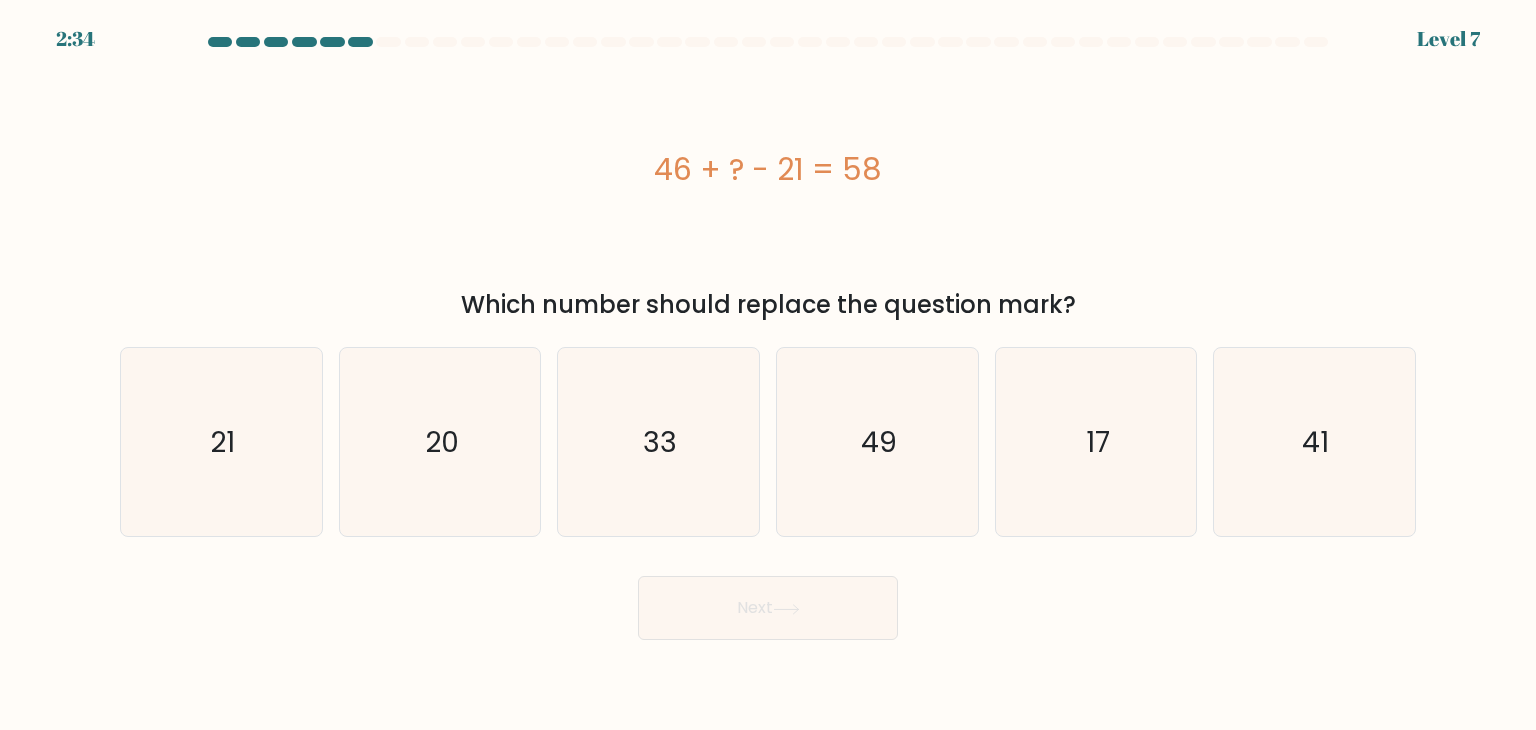 click on "46 + ? - 21 = 58" at bounding box center (768, 169) 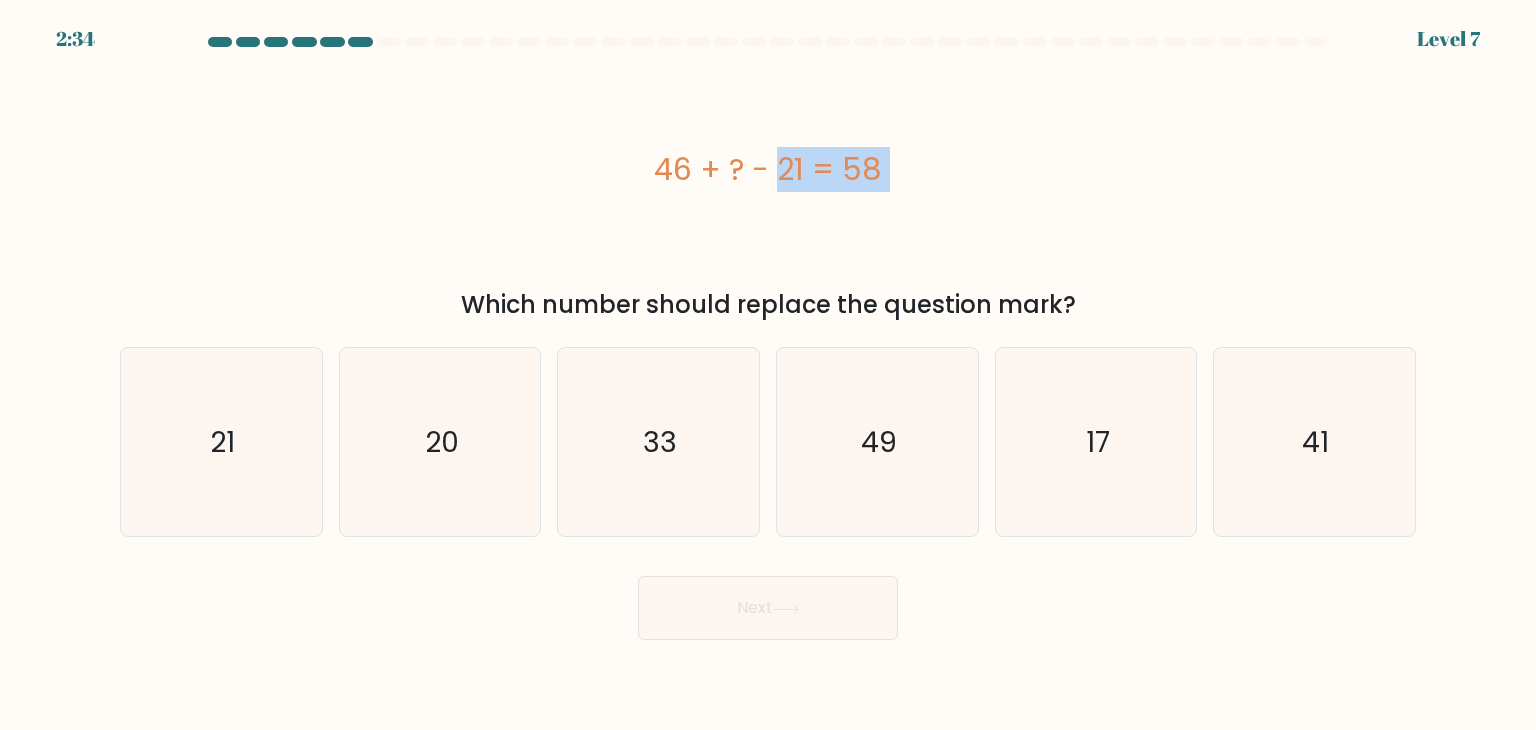 click on "46 + ? - 21 = 58" at bounding box center [768, 169] 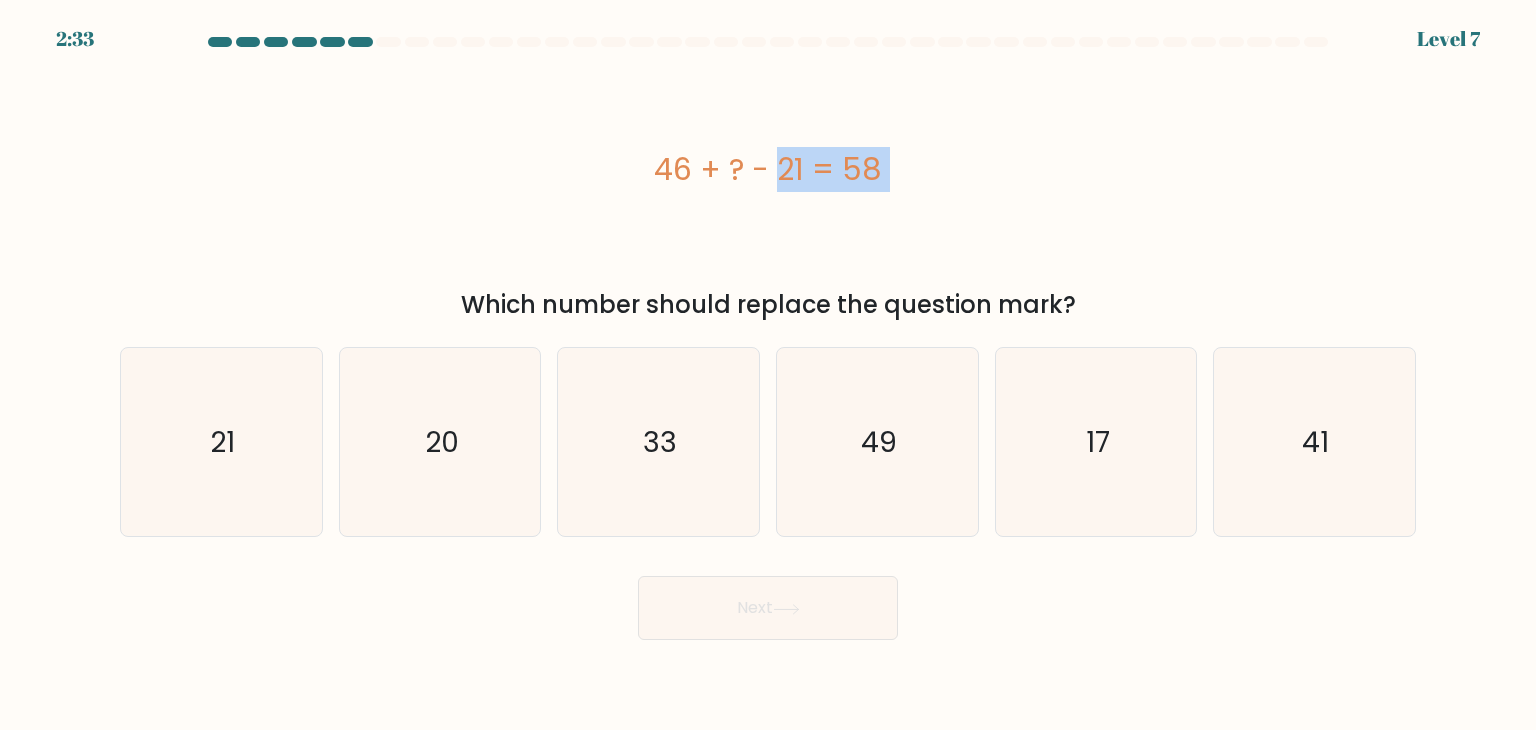 click on "46 + ? - 21 = 58" at bounding box center (768, 169) 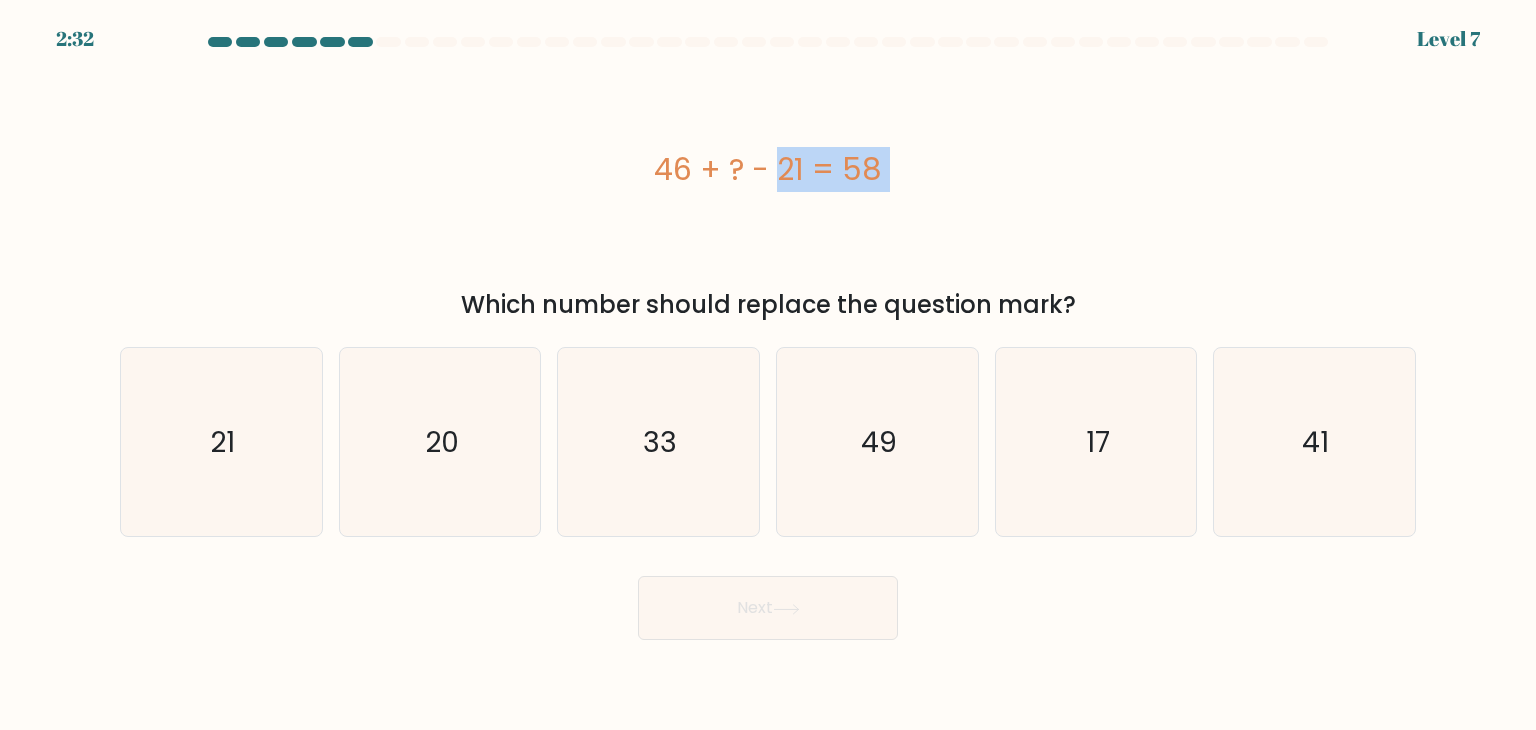 click on "46 + ? - 21 = 58" at bounding box center [768, 169] 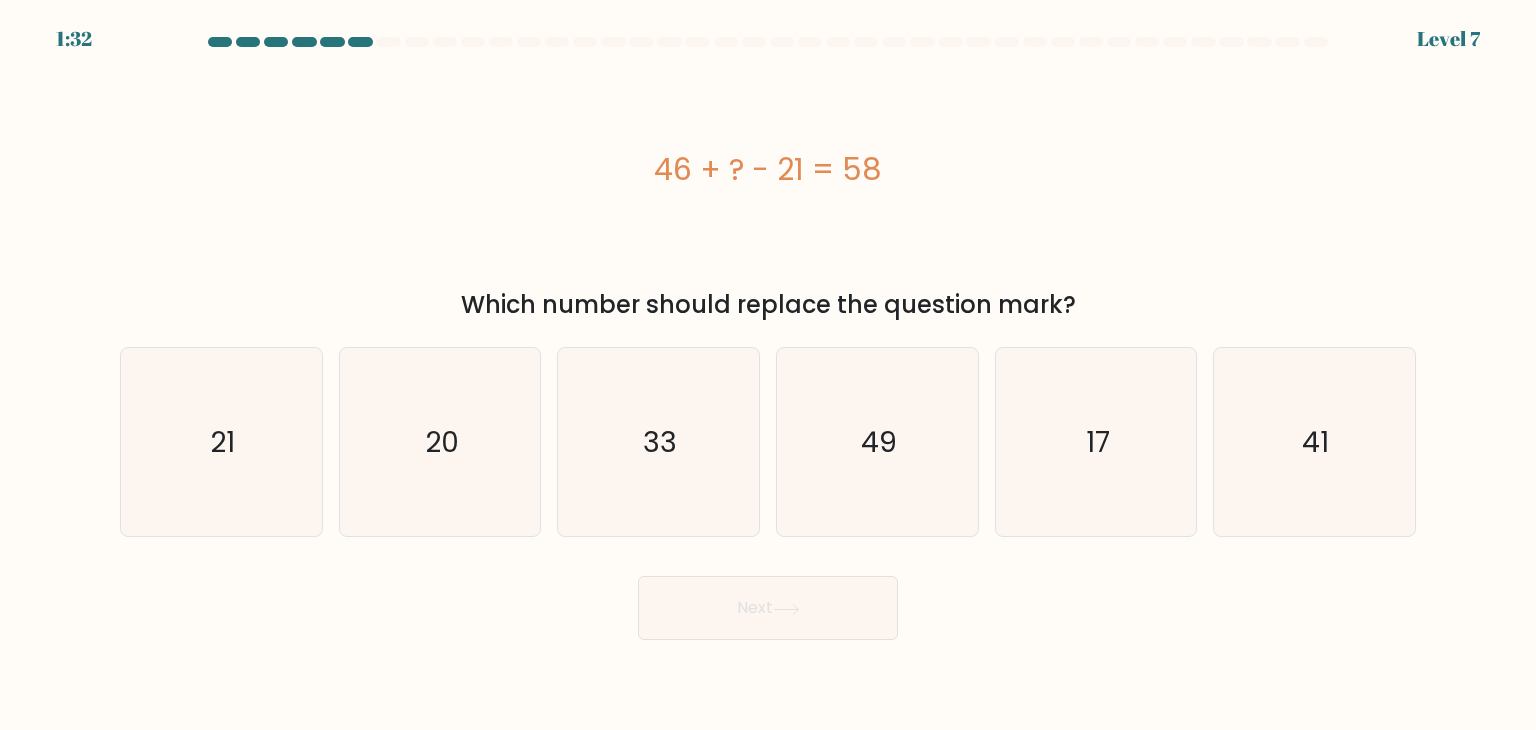 drag, startPoint x: 1092, startPoint y: 230, endPoint x: 920, endPoint y: 288, distance: 181.51584 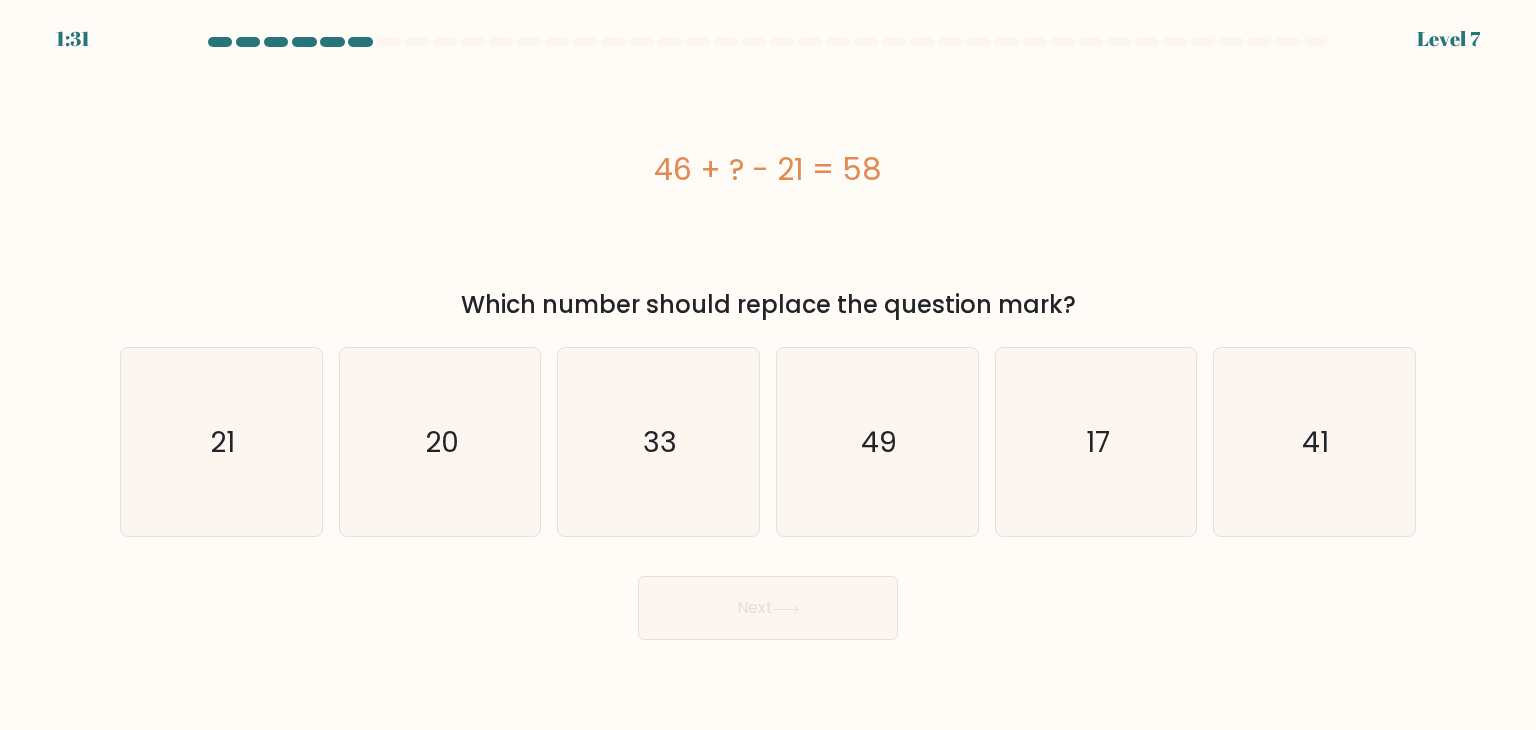 click on "46 + ? - 21 = 58" at bounding box center (768, 169) 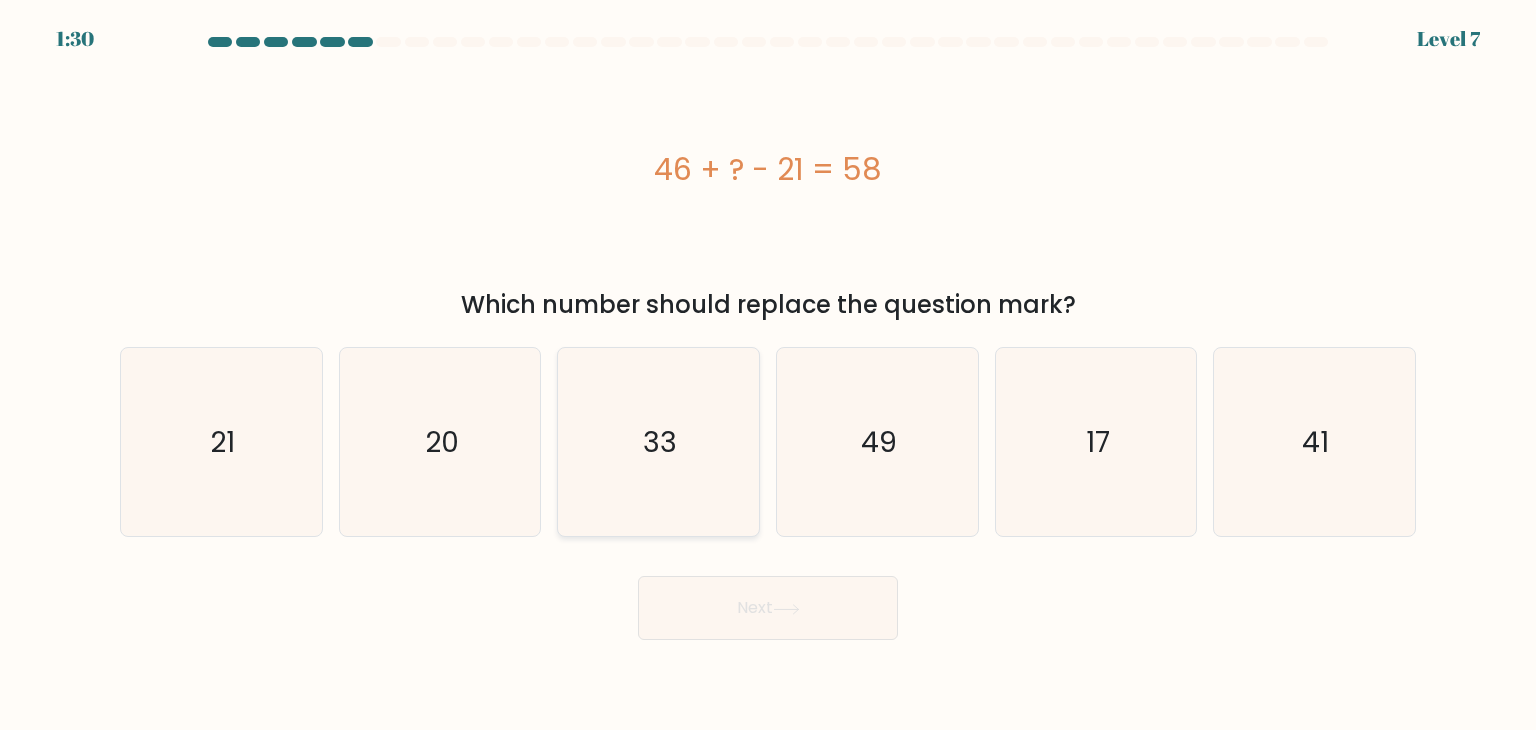 click on "33" 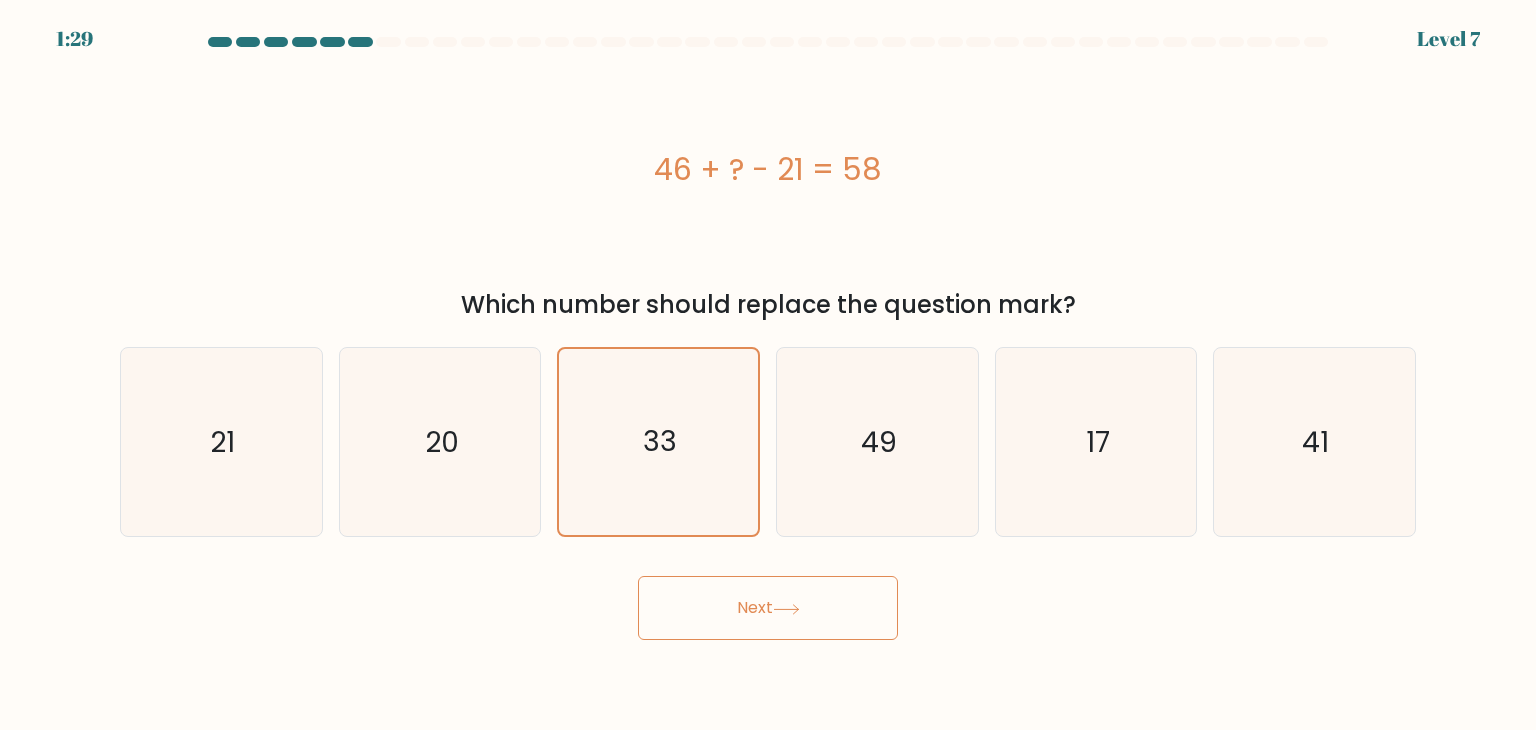 click on "Next" at bounding box center [768, 608] 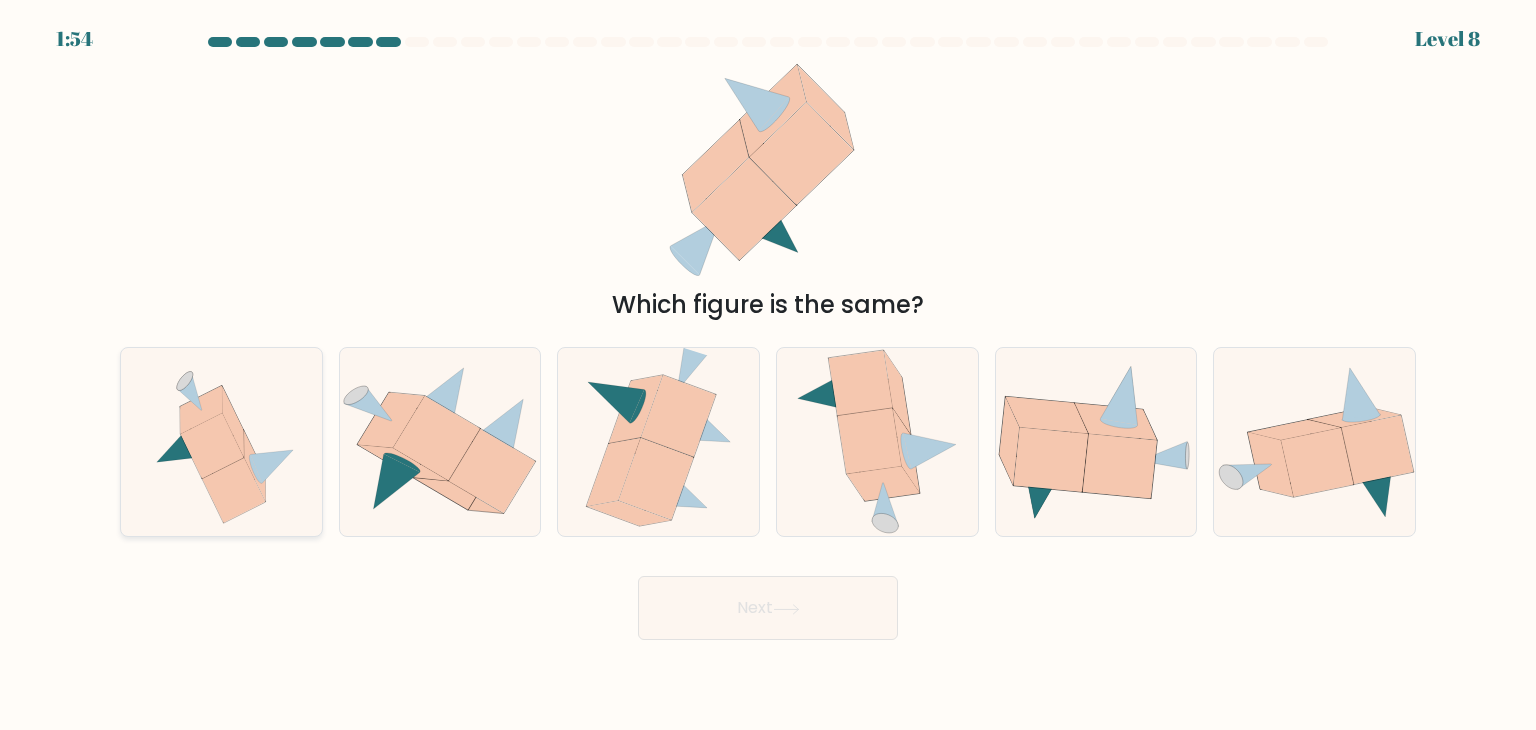 click 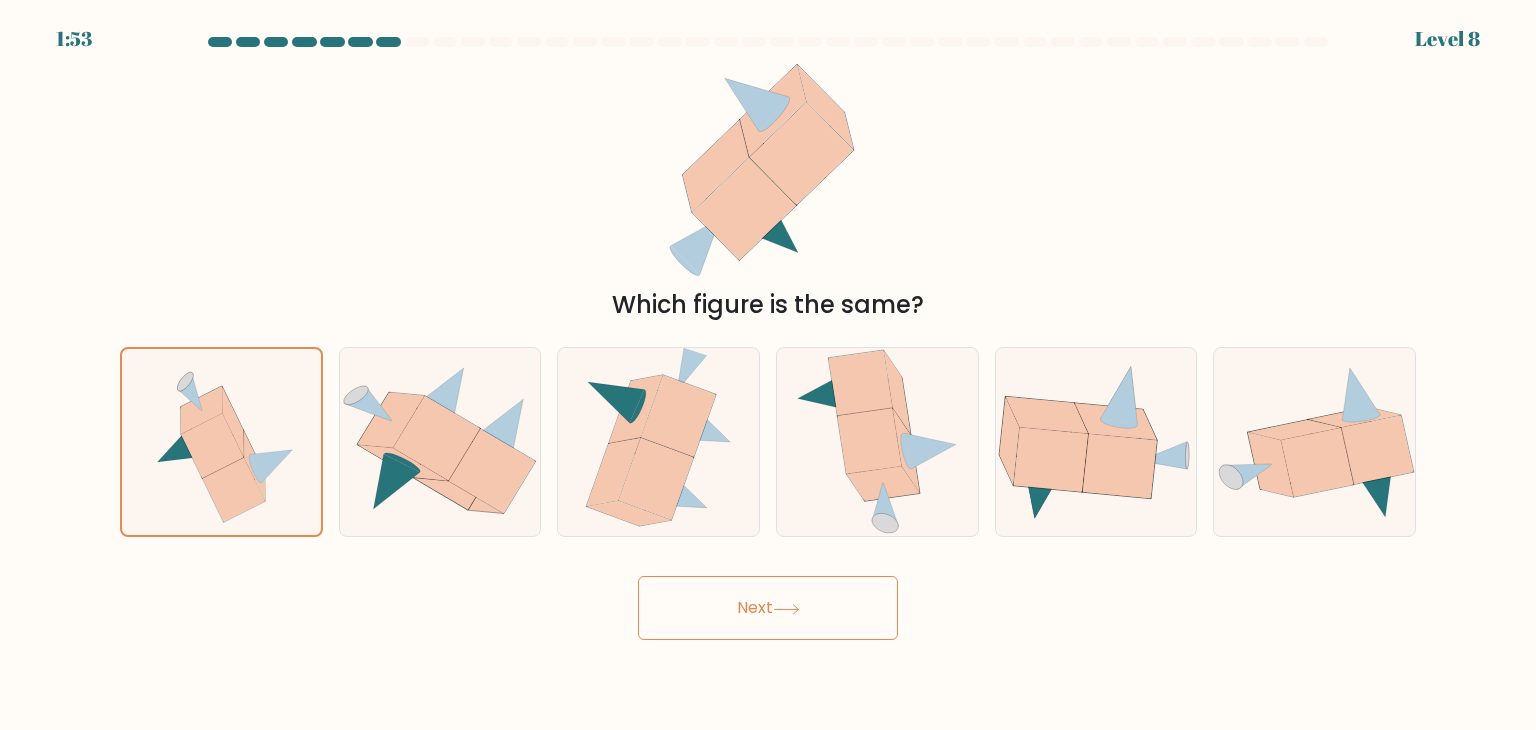 click 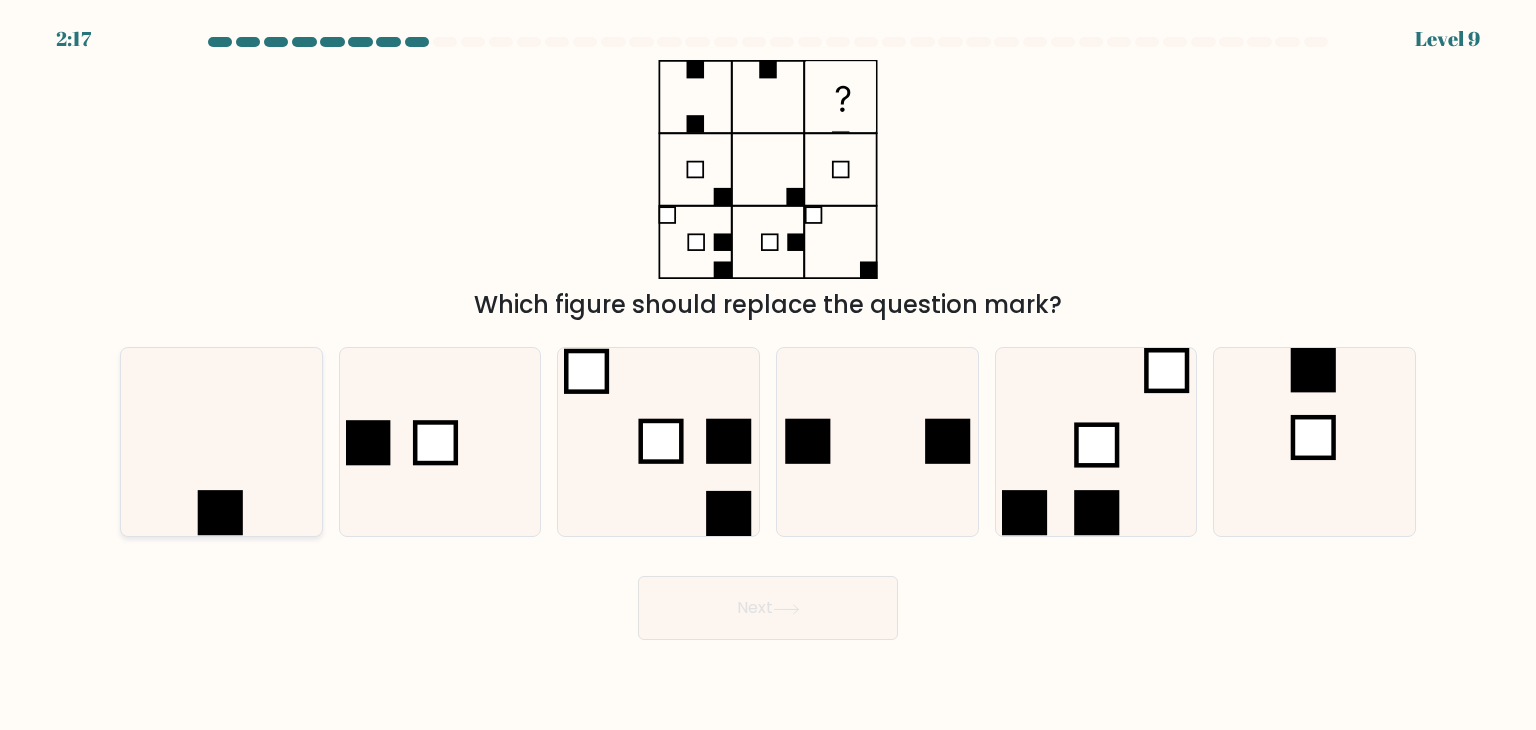click 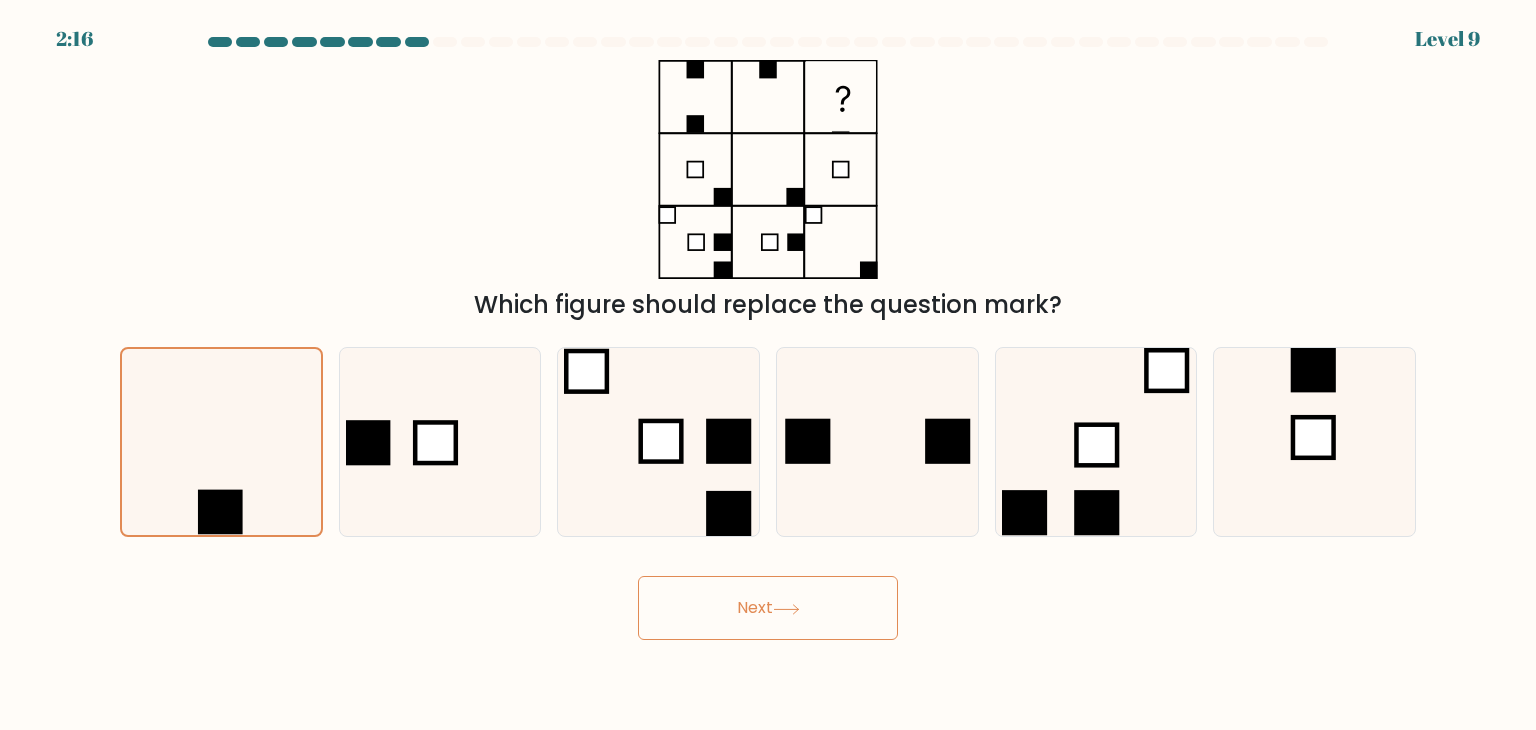 click on "Next" at bounding box center [768, 608] 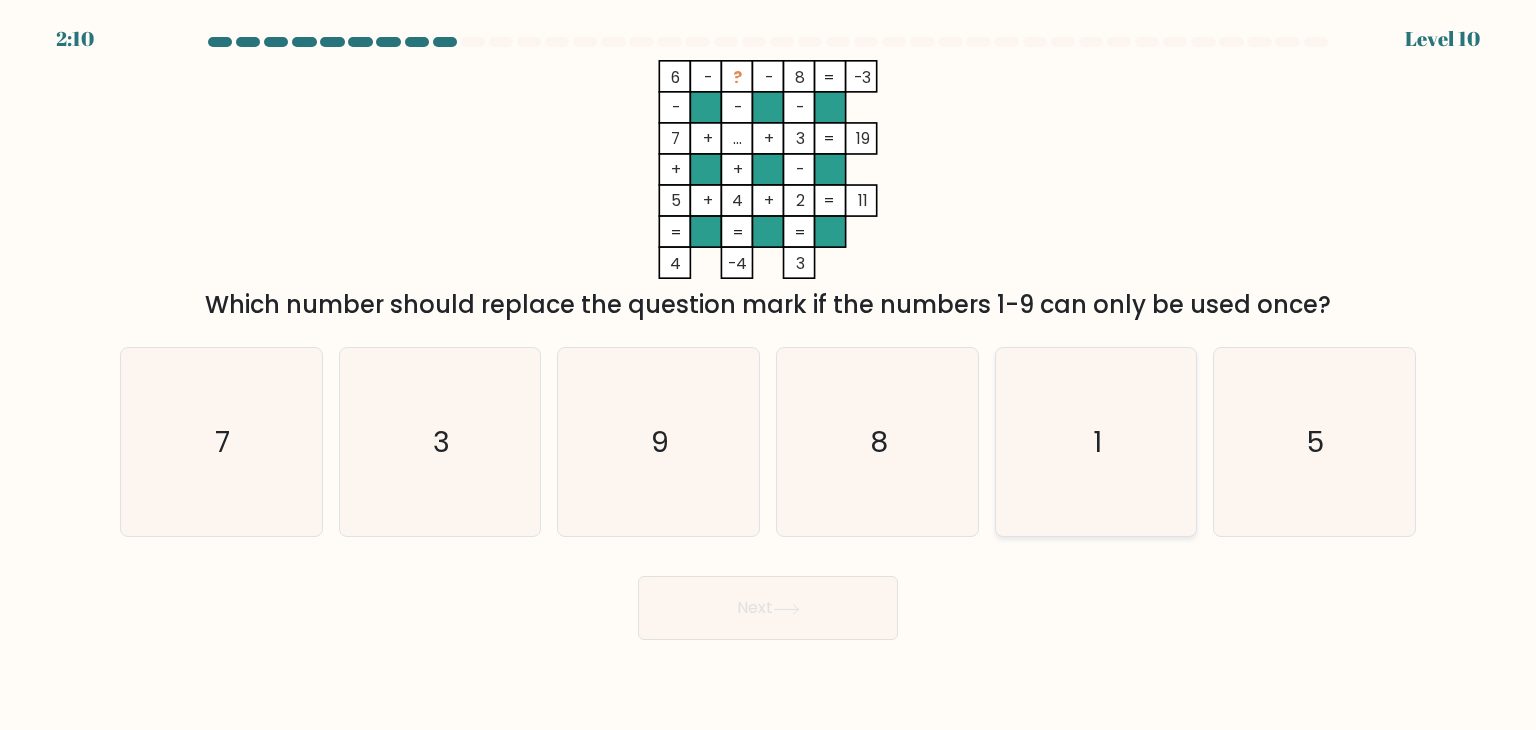 click on "1" 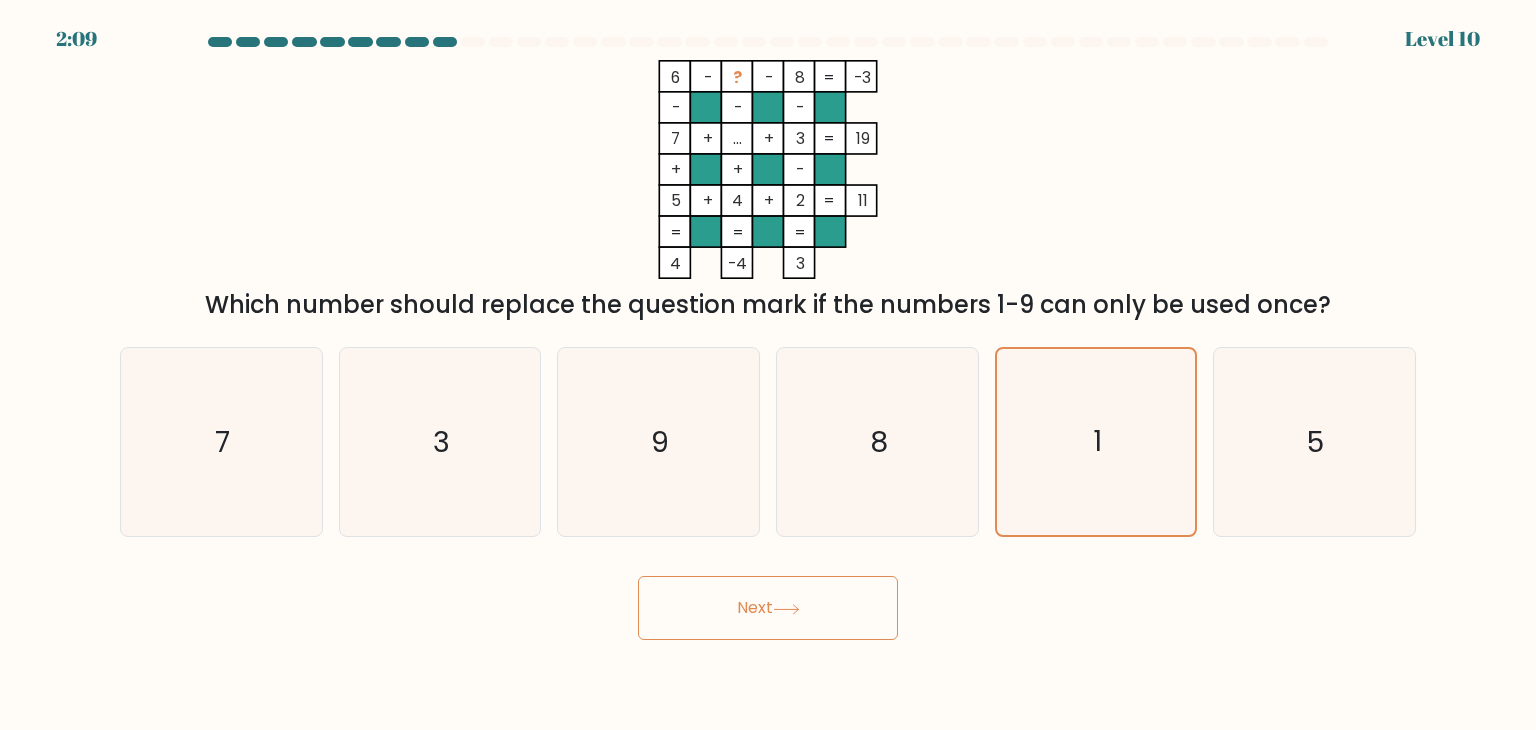click on "Next" at bounding box center [768, 608] 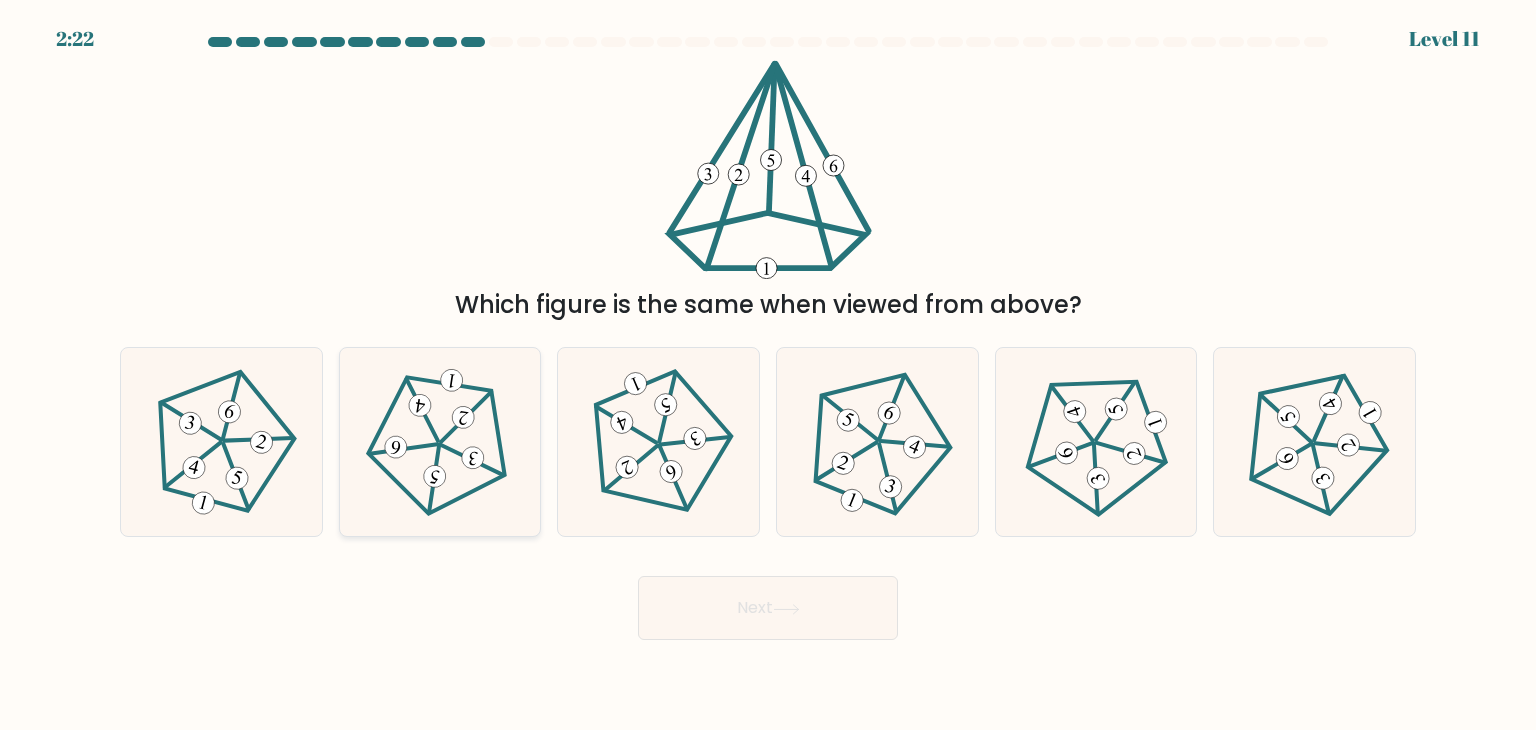 click 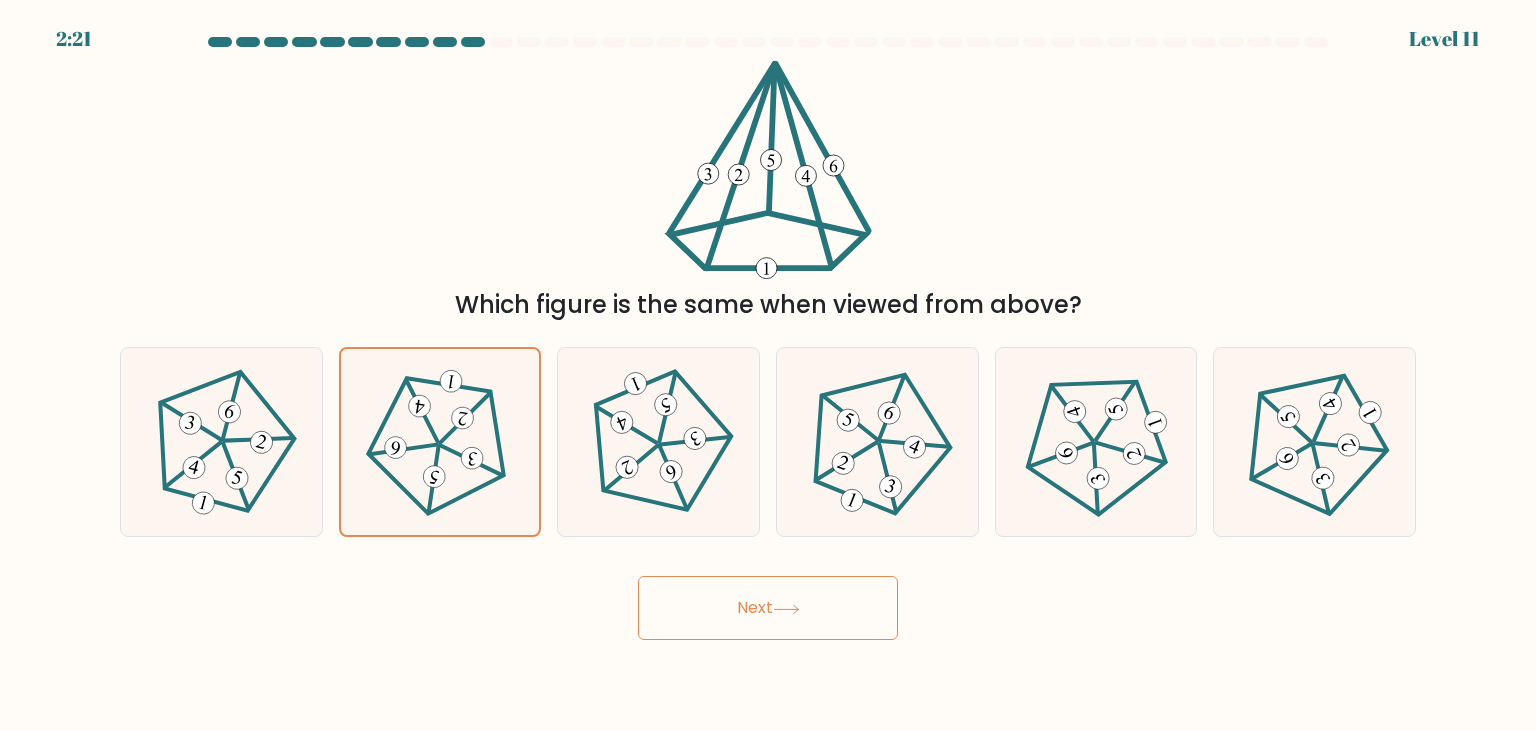 click on "Next" at bounding box center [768, 608] 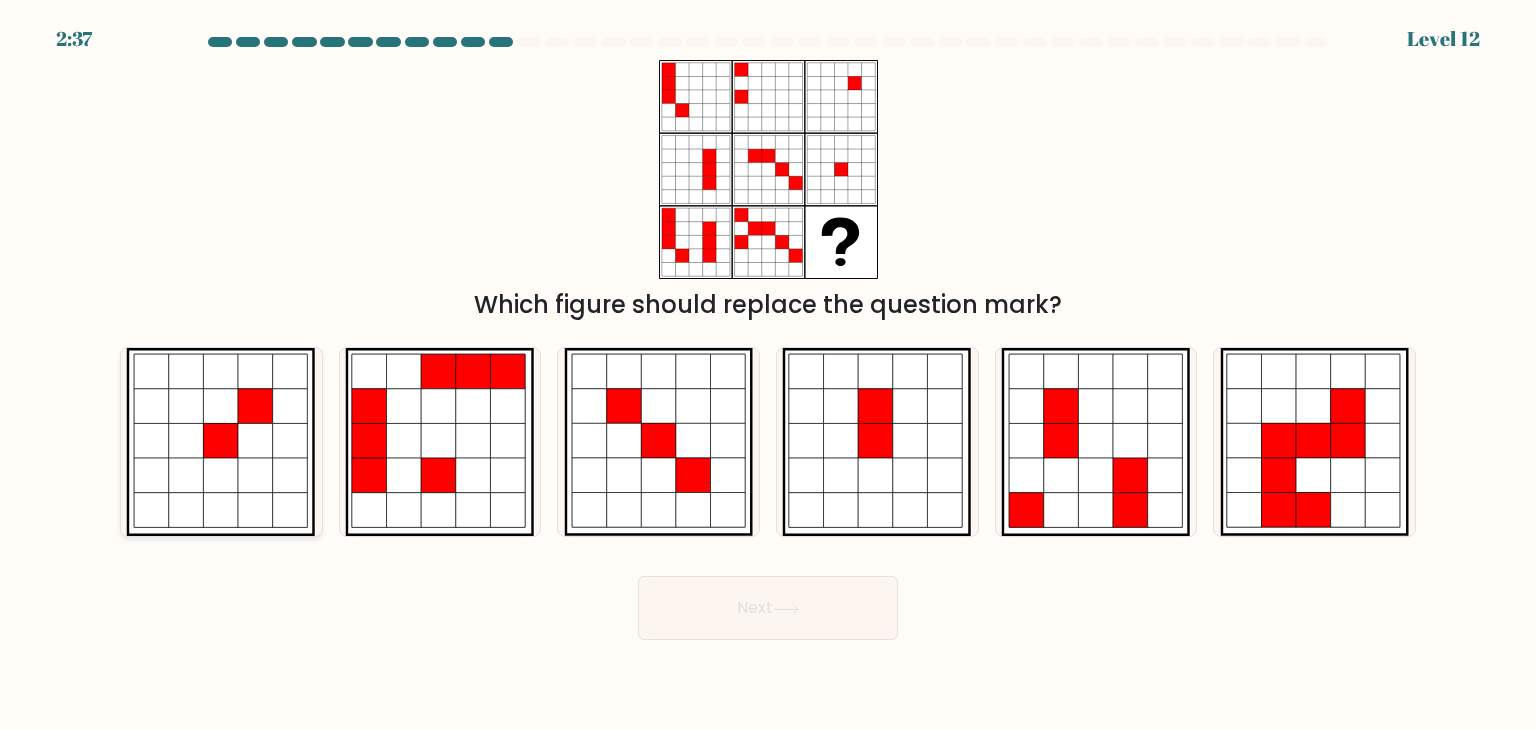 click 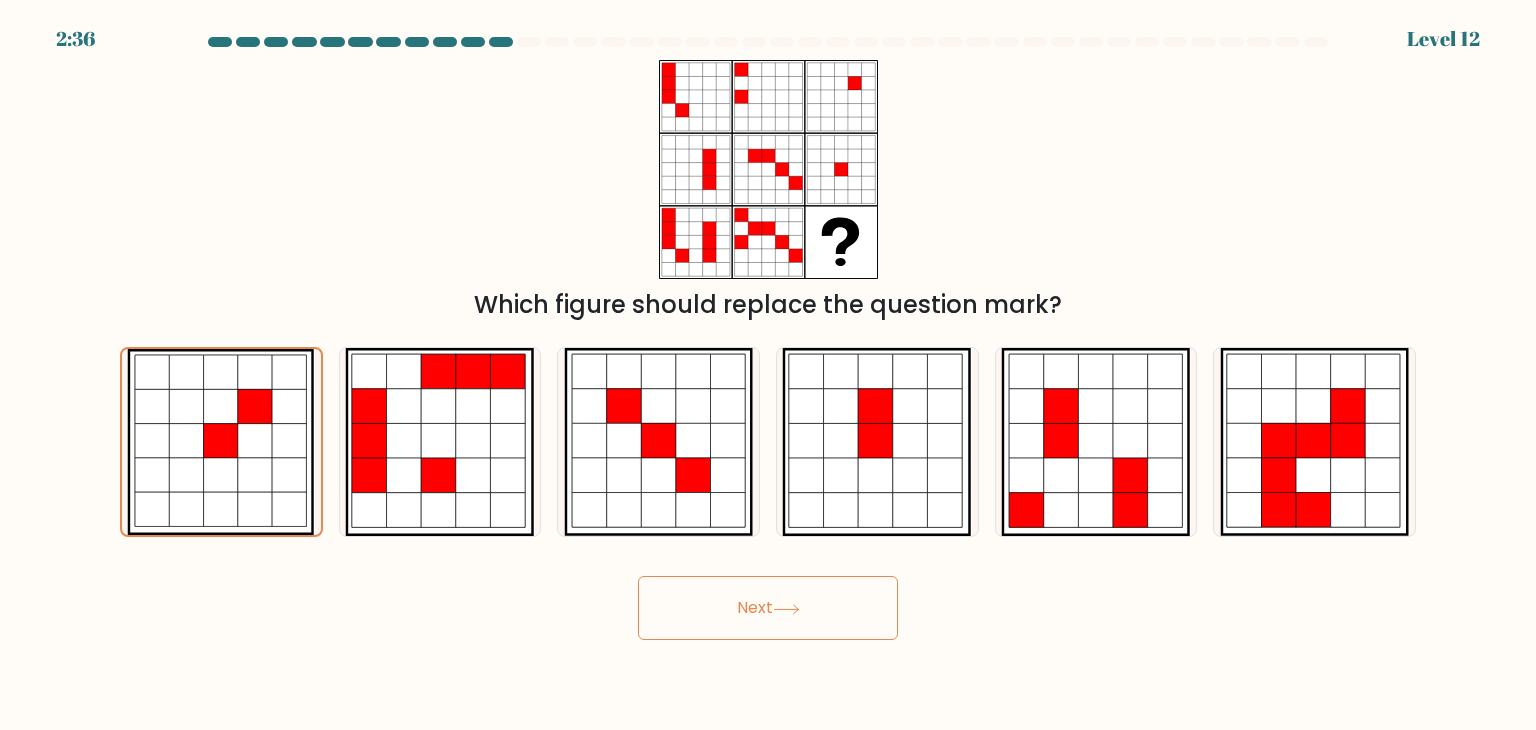 click on "Next" at bounding box center (768, 608) 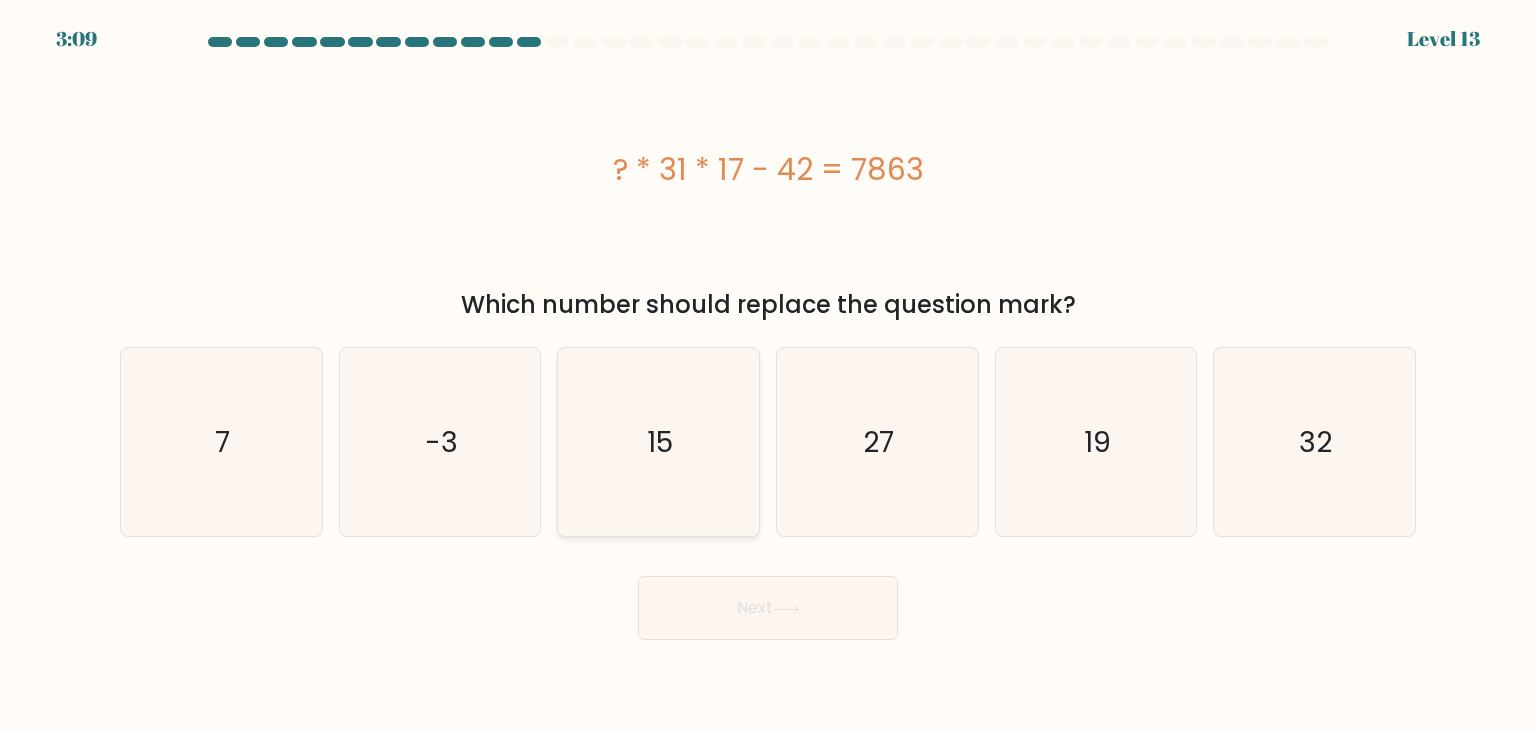 click on "15" 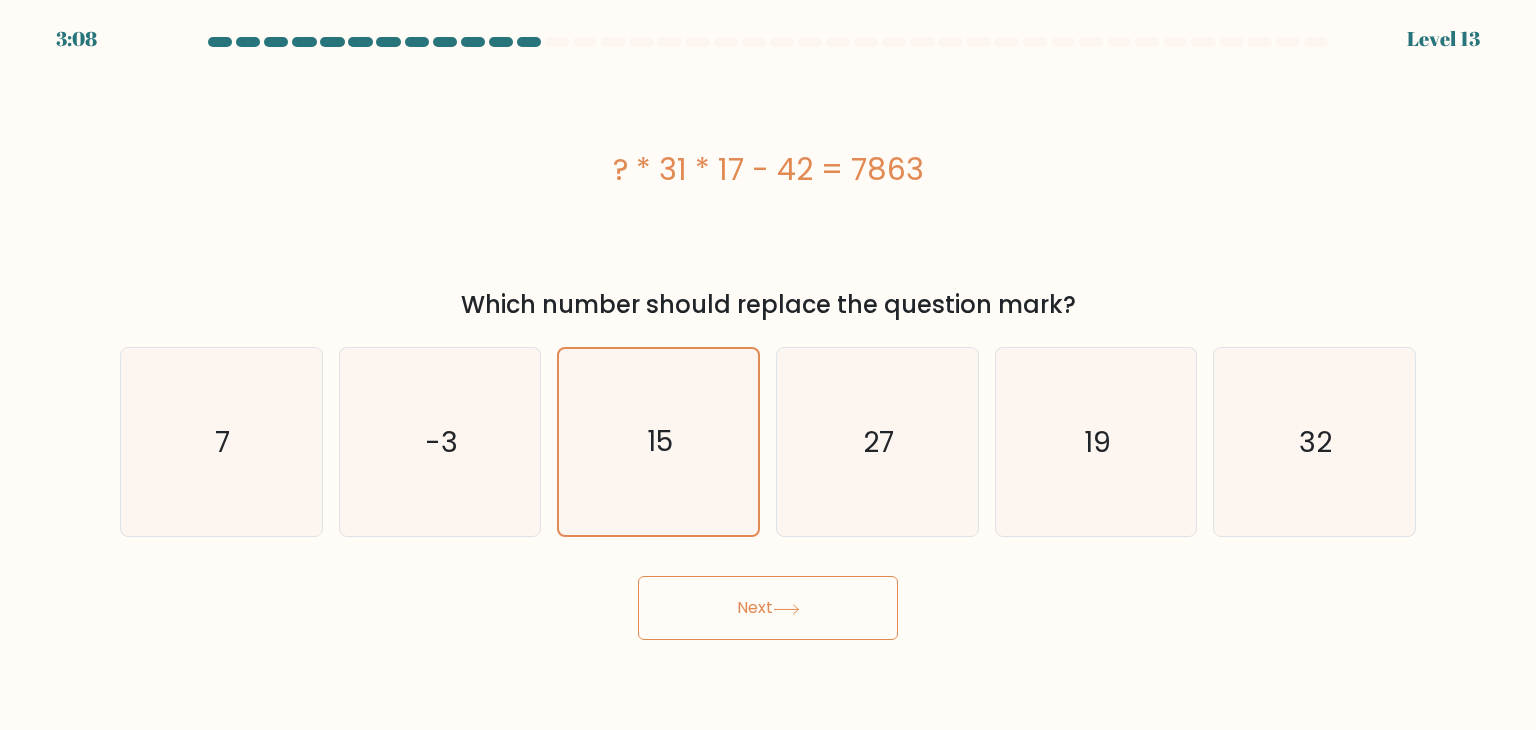 click on "Next" at bounding box center [768, 608] 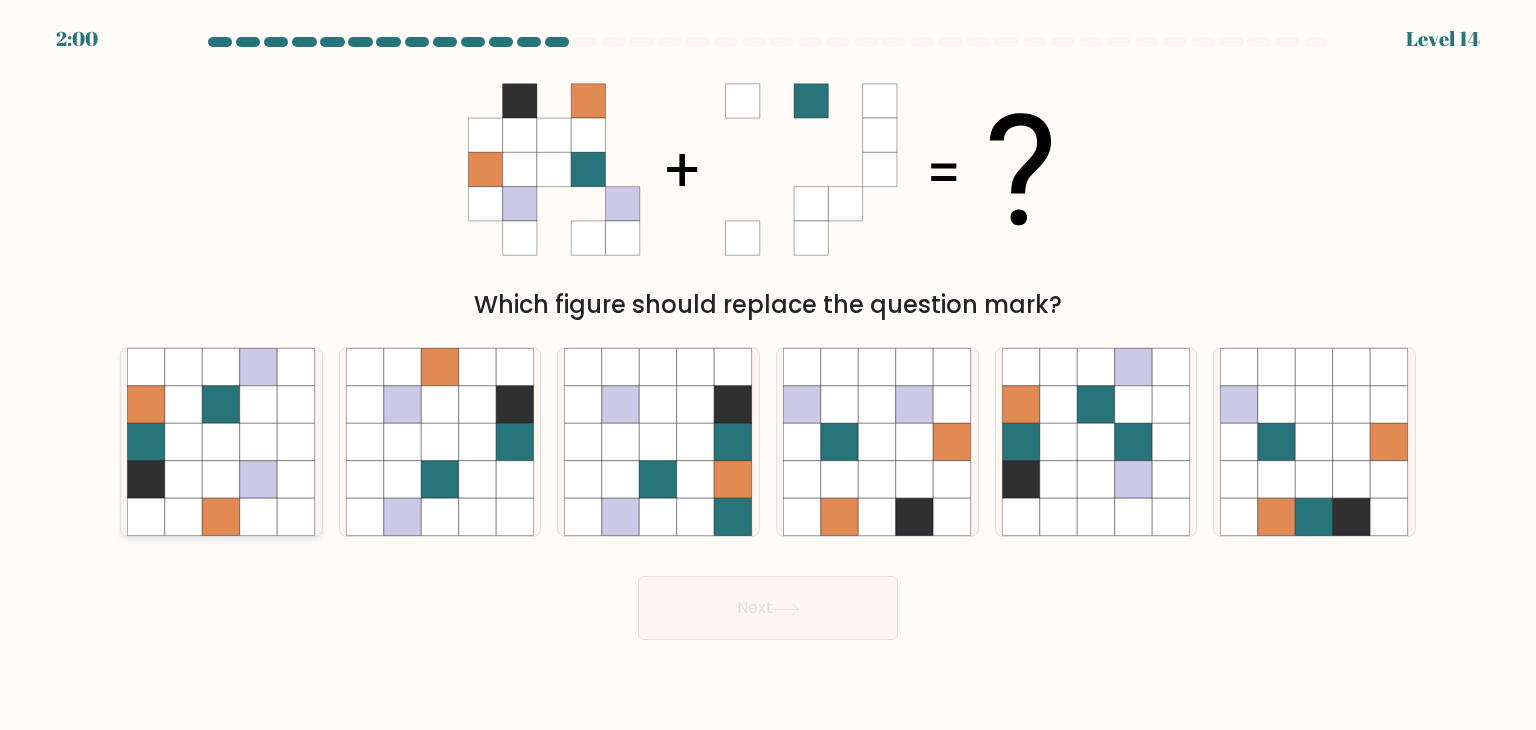 click 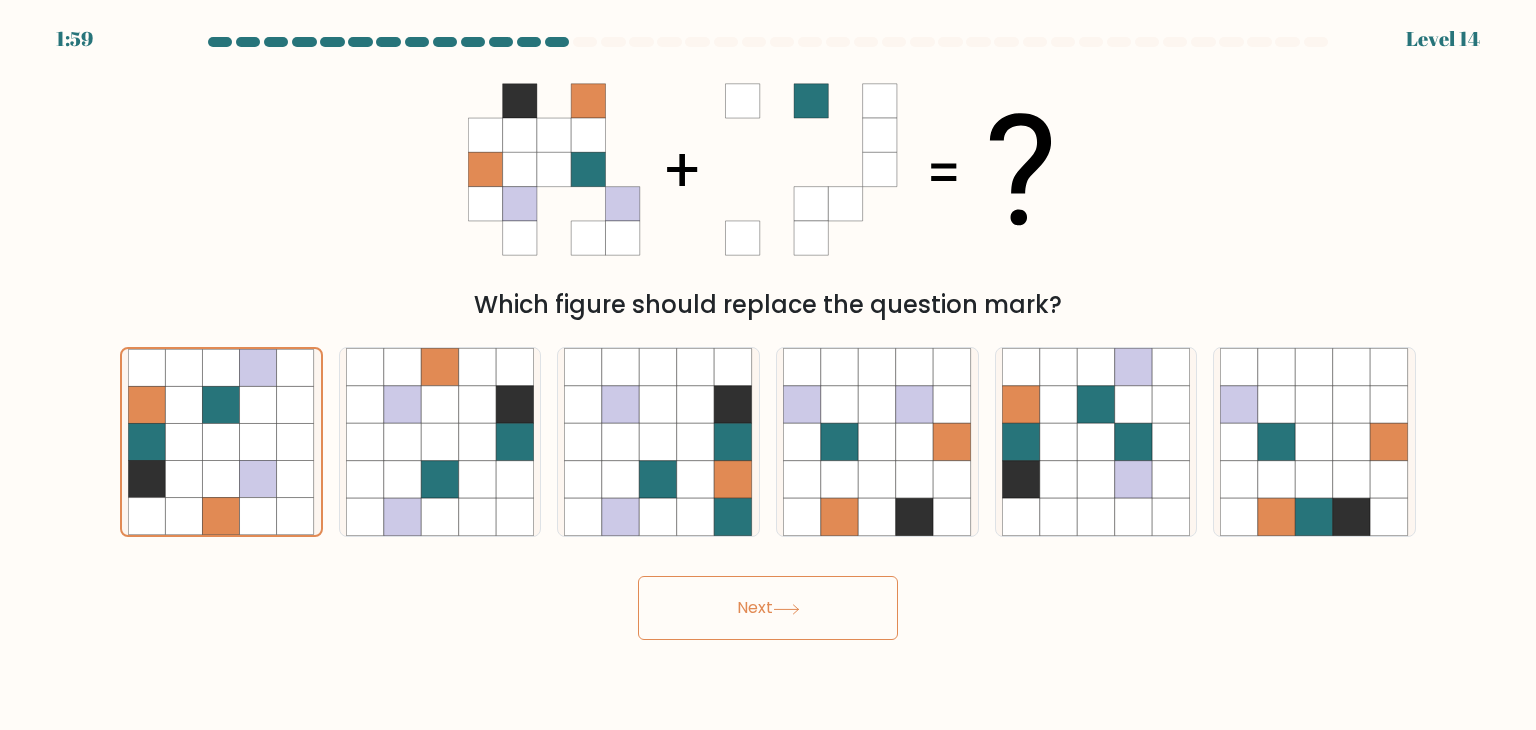 click on "Next" at bounding box center [768, 608] 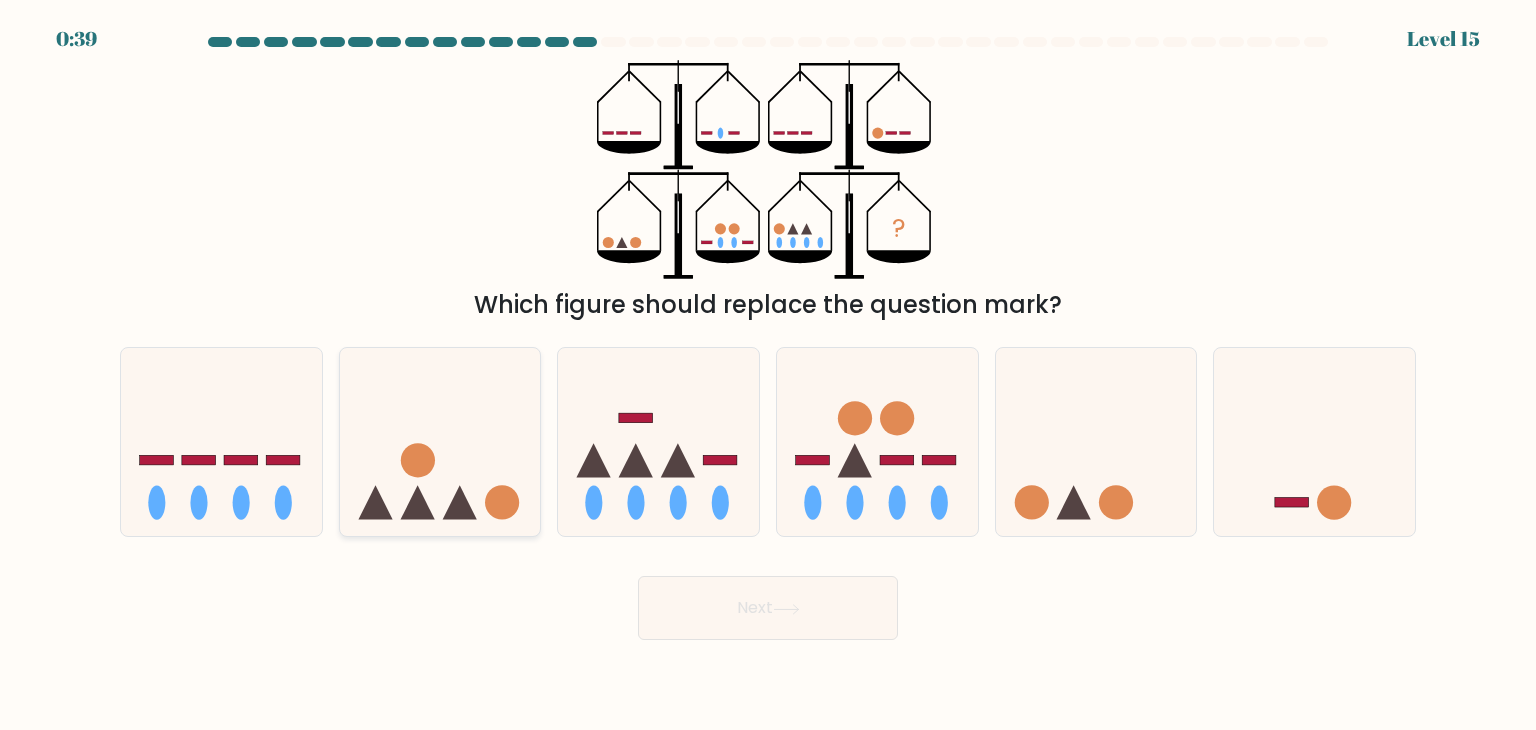 click 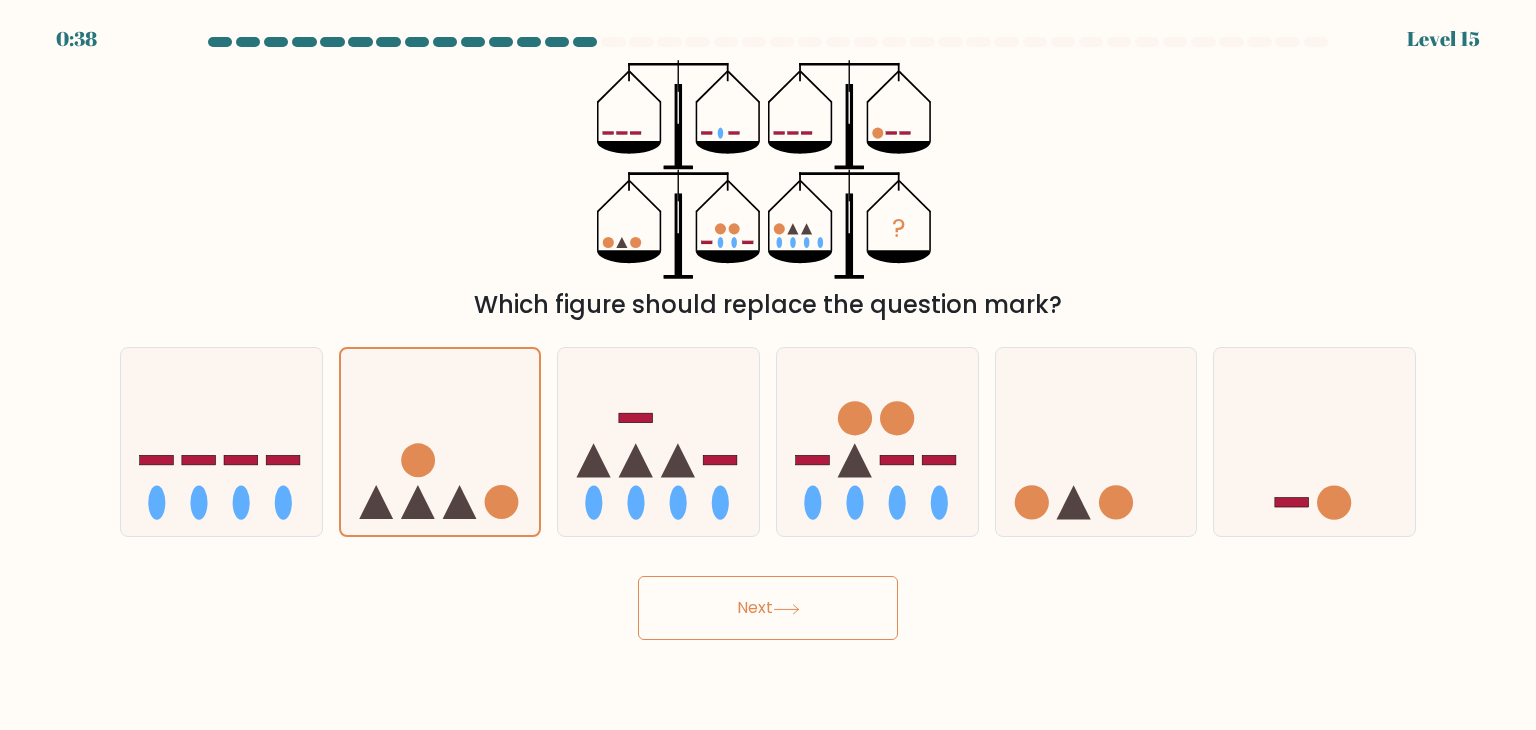 click on "Next" at bounding box center (768, 608) 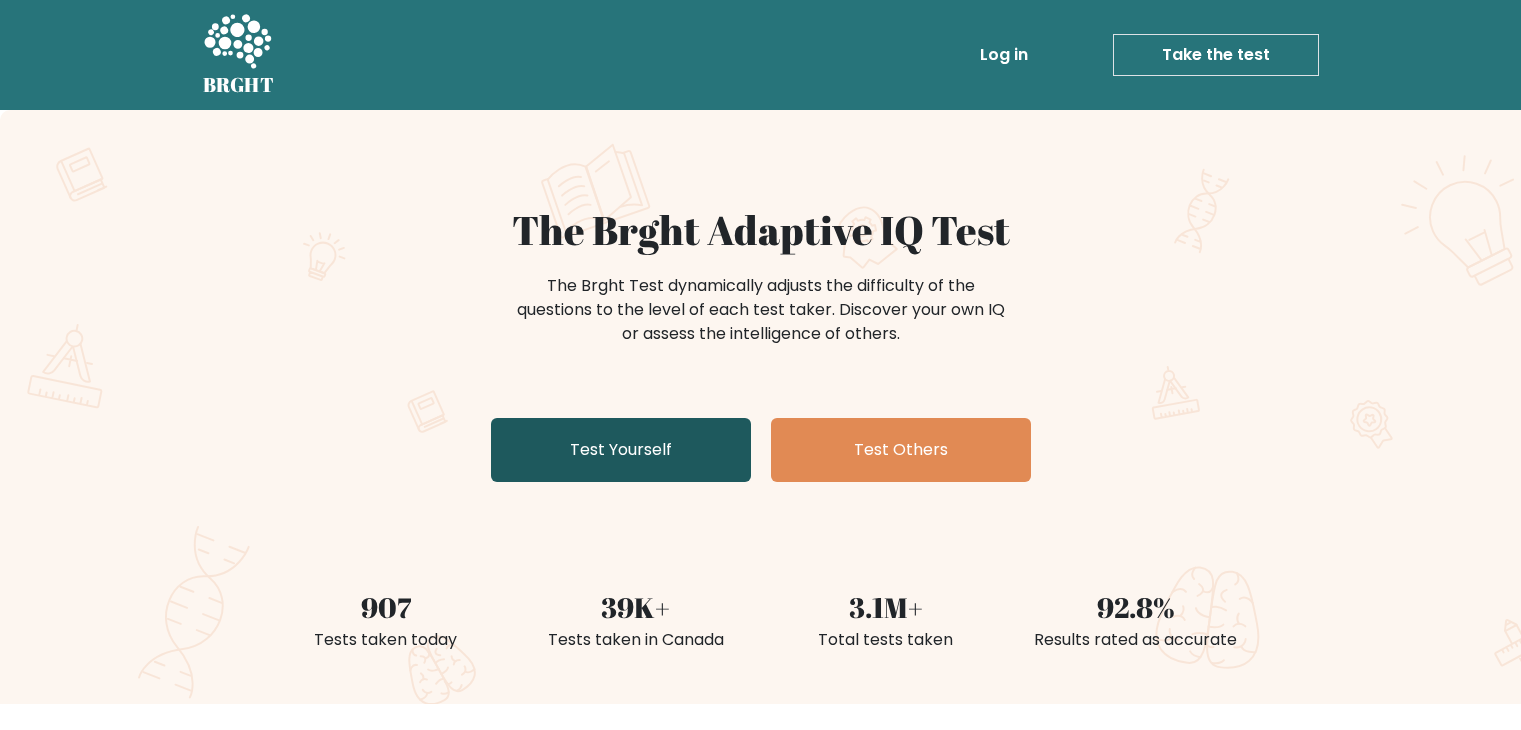 scroll, scrollTop: 0, scrollLeft: 0, axis: both 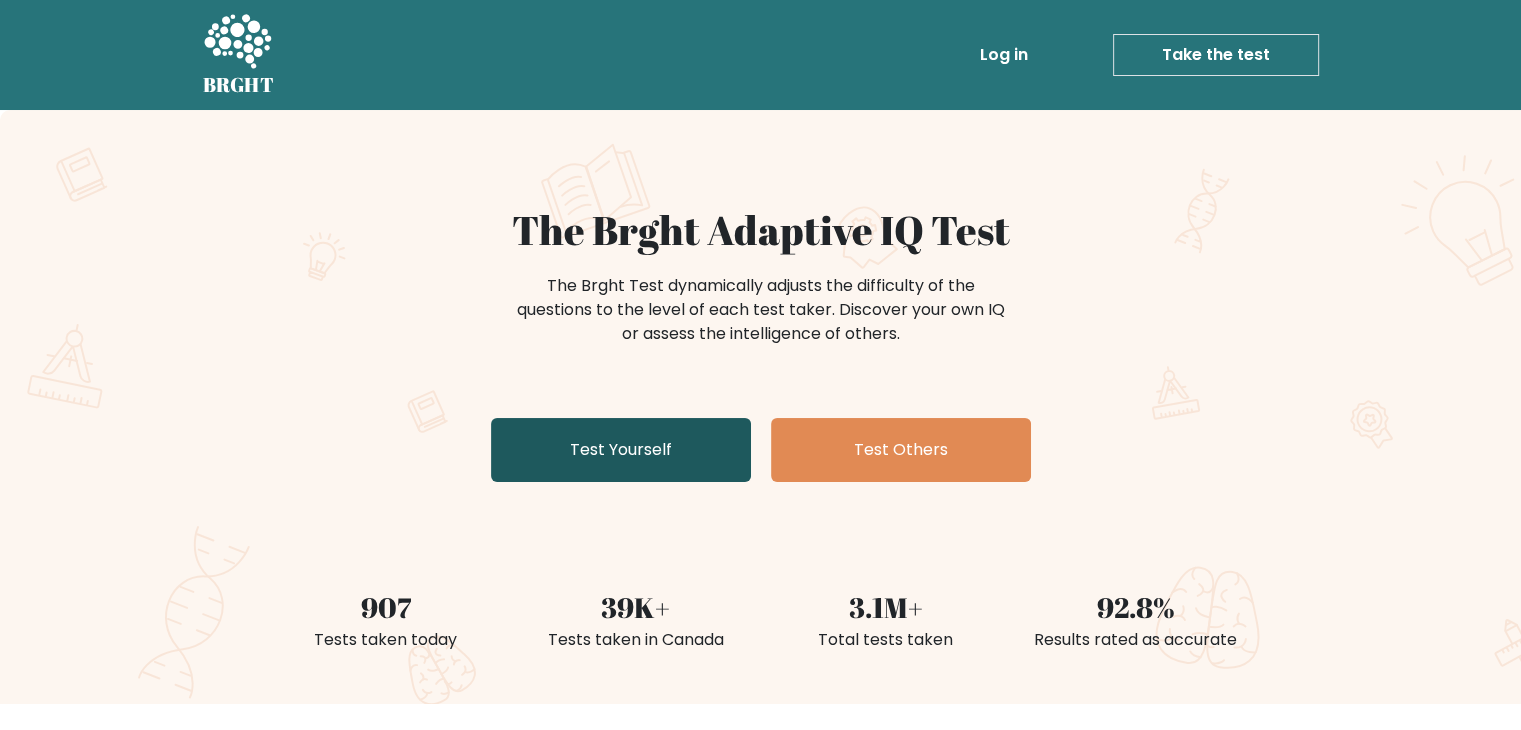 click on "Test Yourself" at bounding box center [621, 450] 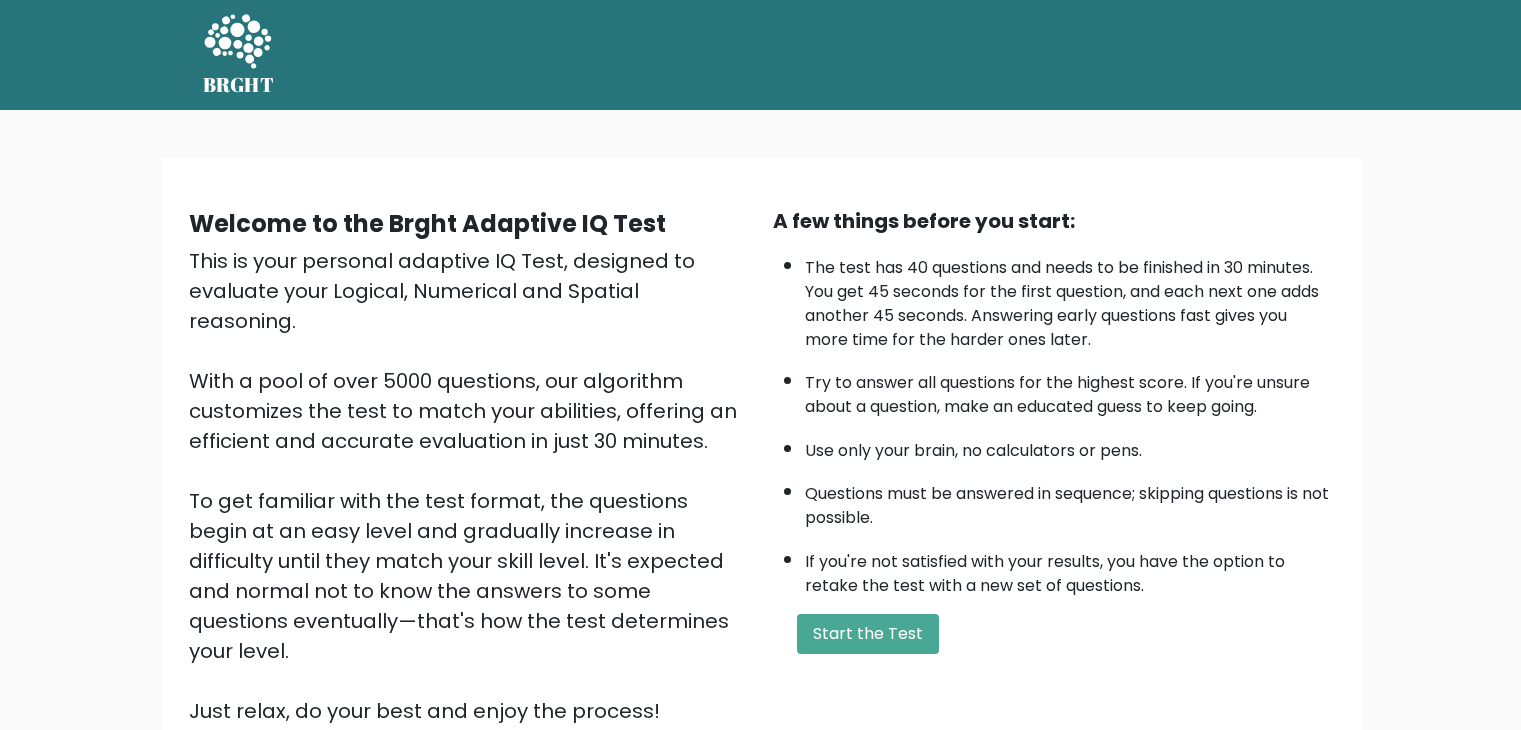 scroll, scrollTop: 0, scrollLeft: 0, axis: both 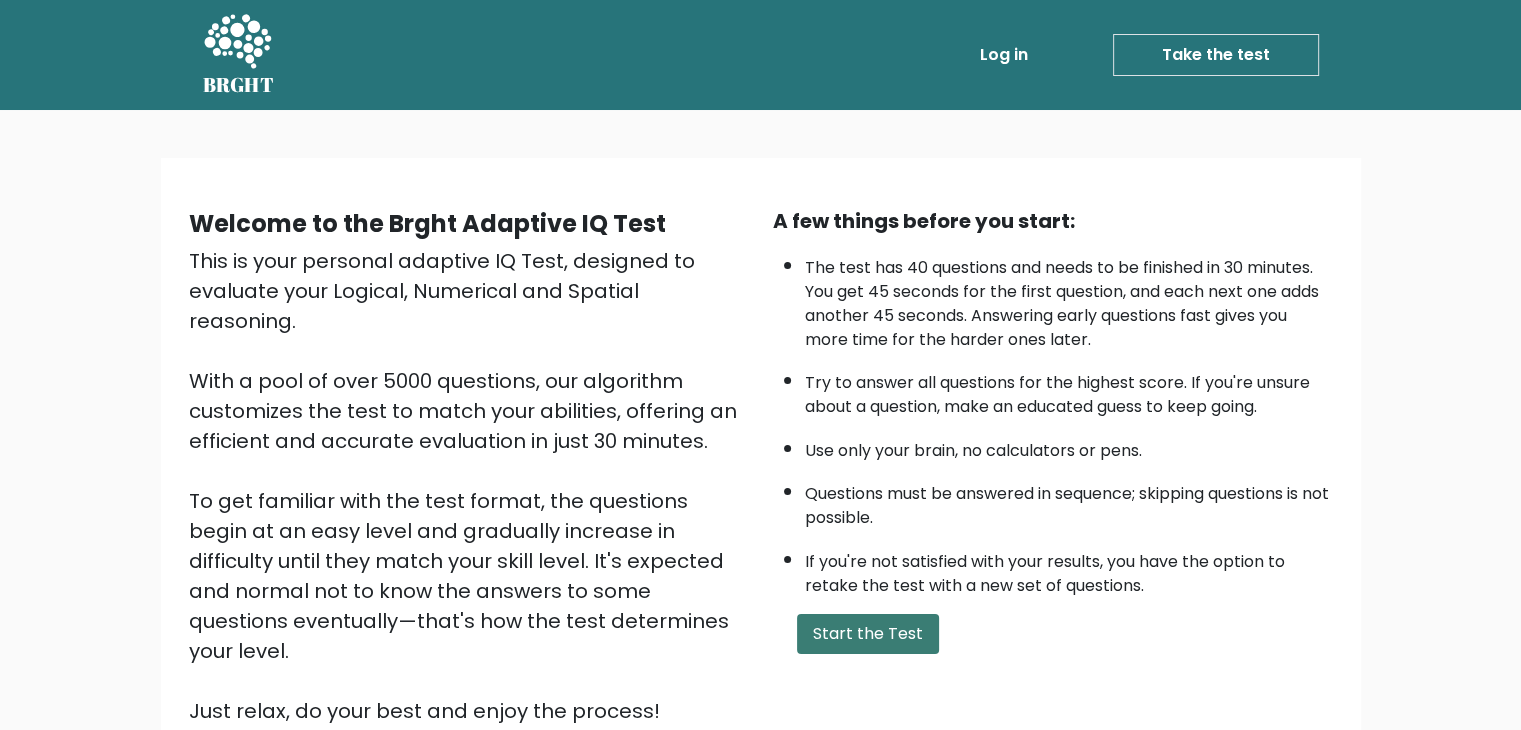 click on "Start the Test" at bounding box center (868, 634) 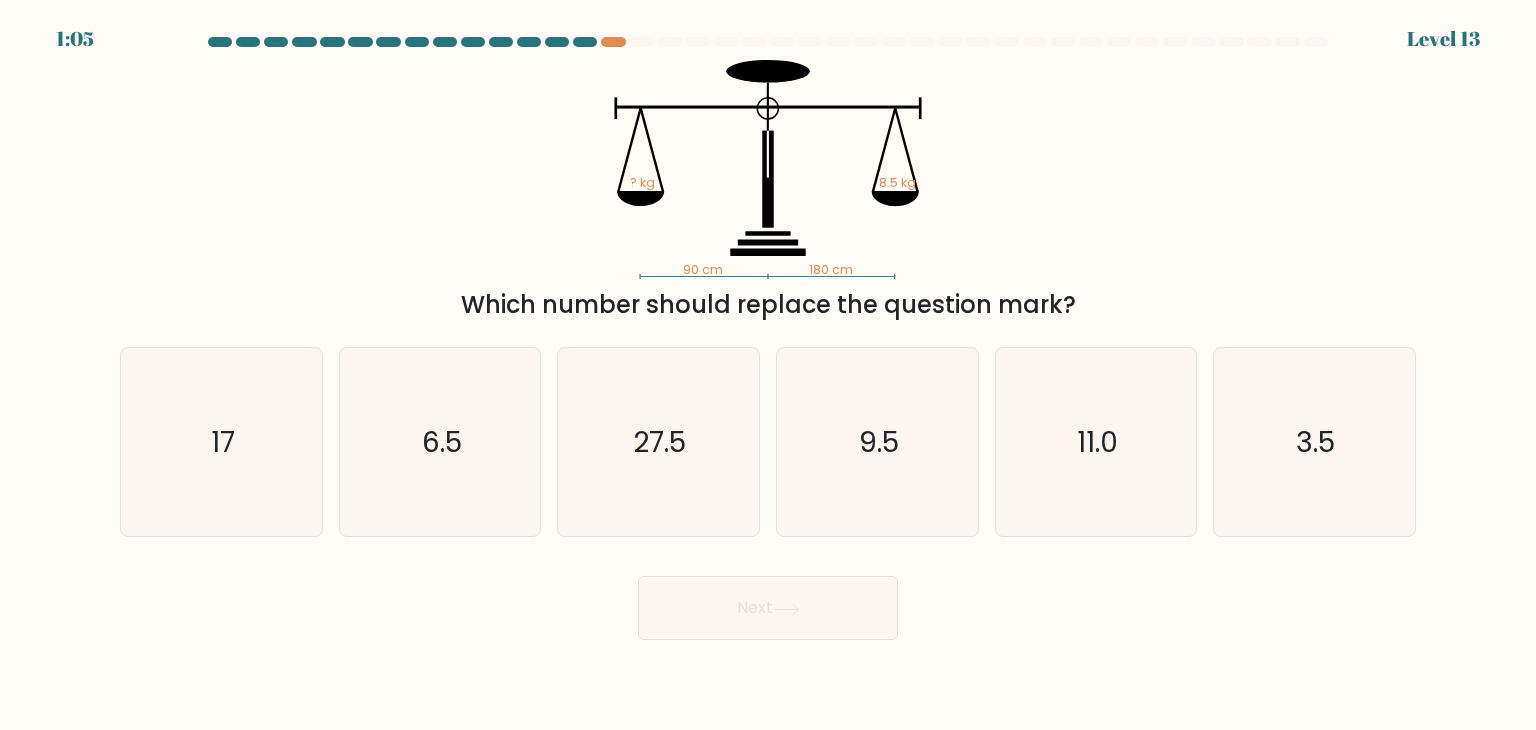 scroll, scrollTop: 0, scrollLeft: 0, axis: both 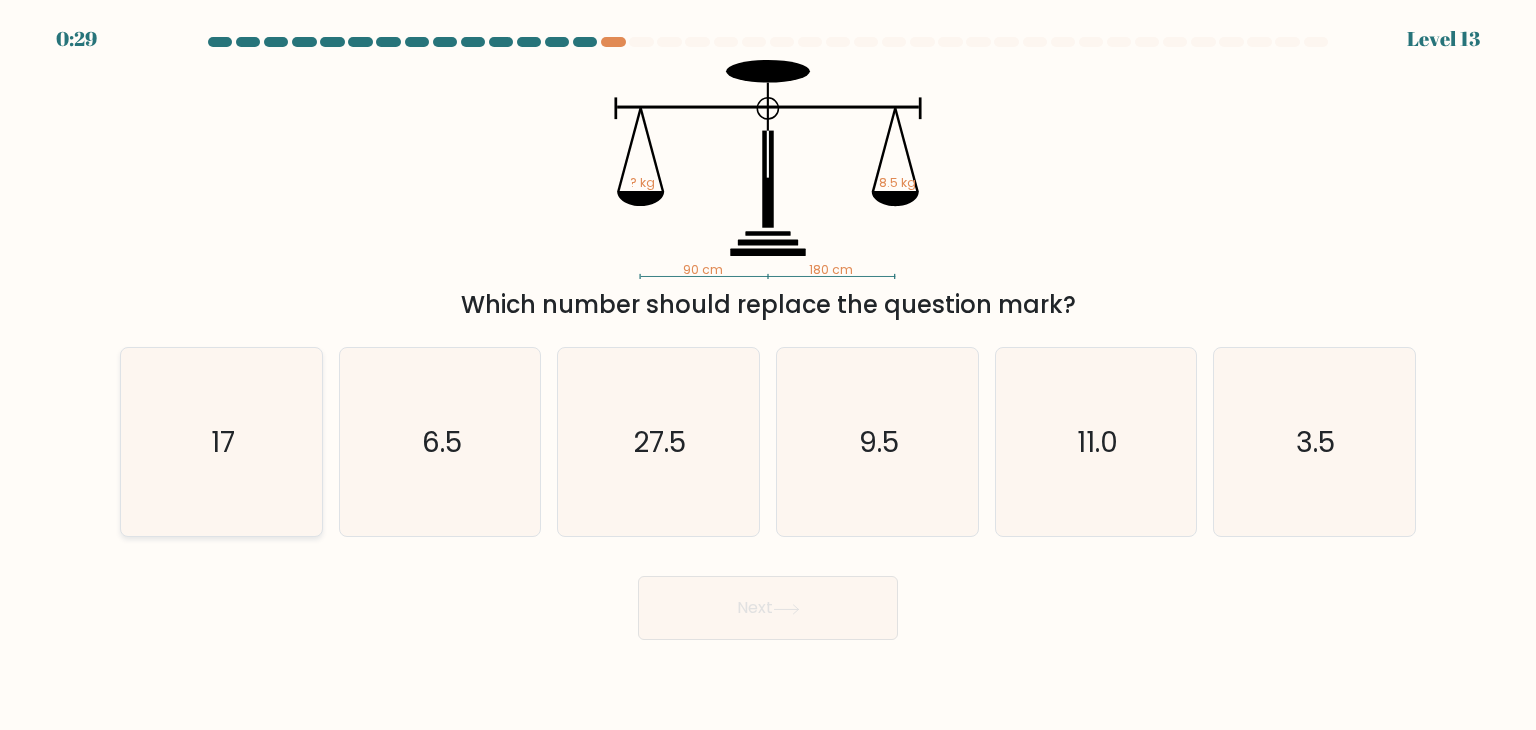click on "17" 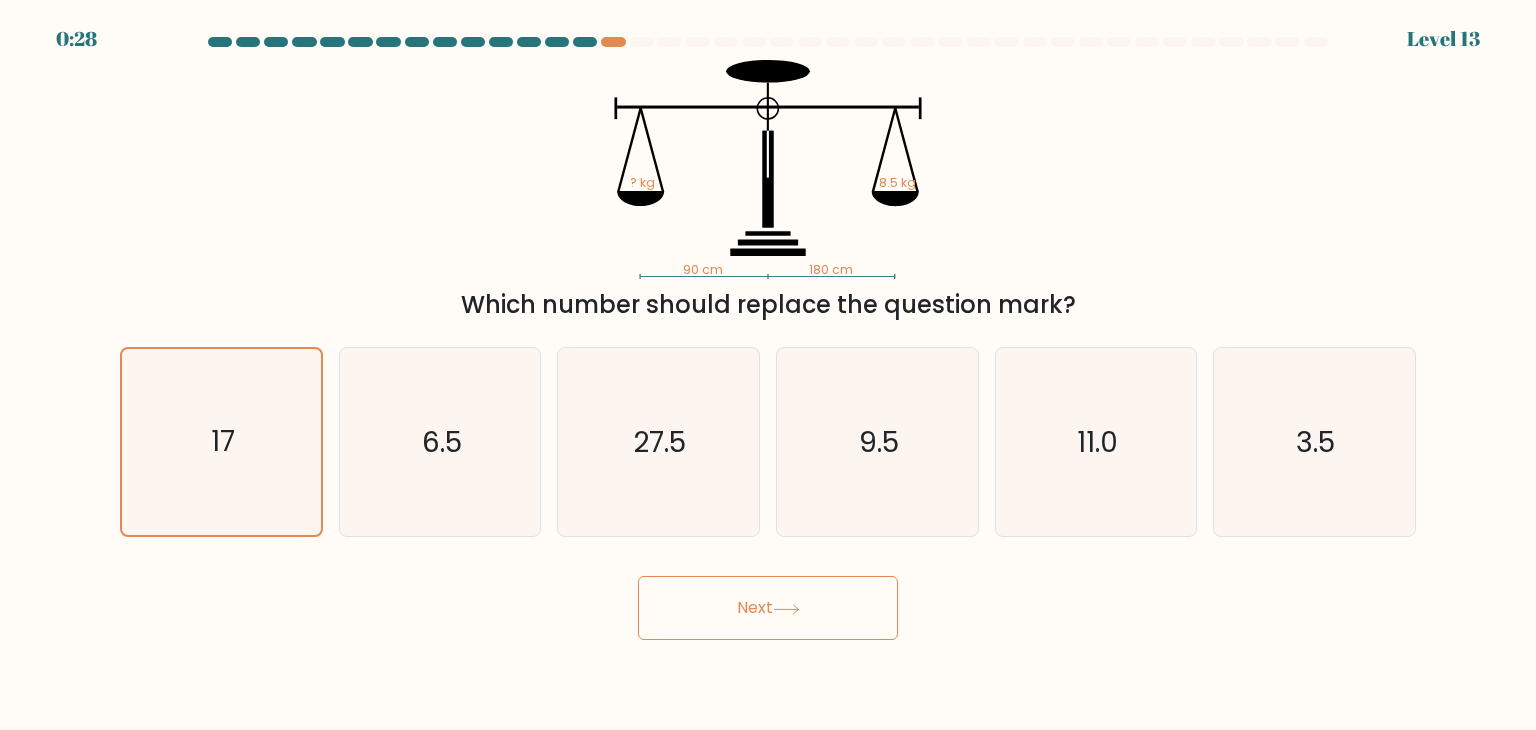 click on "Next" at bounding box center [768, 608] 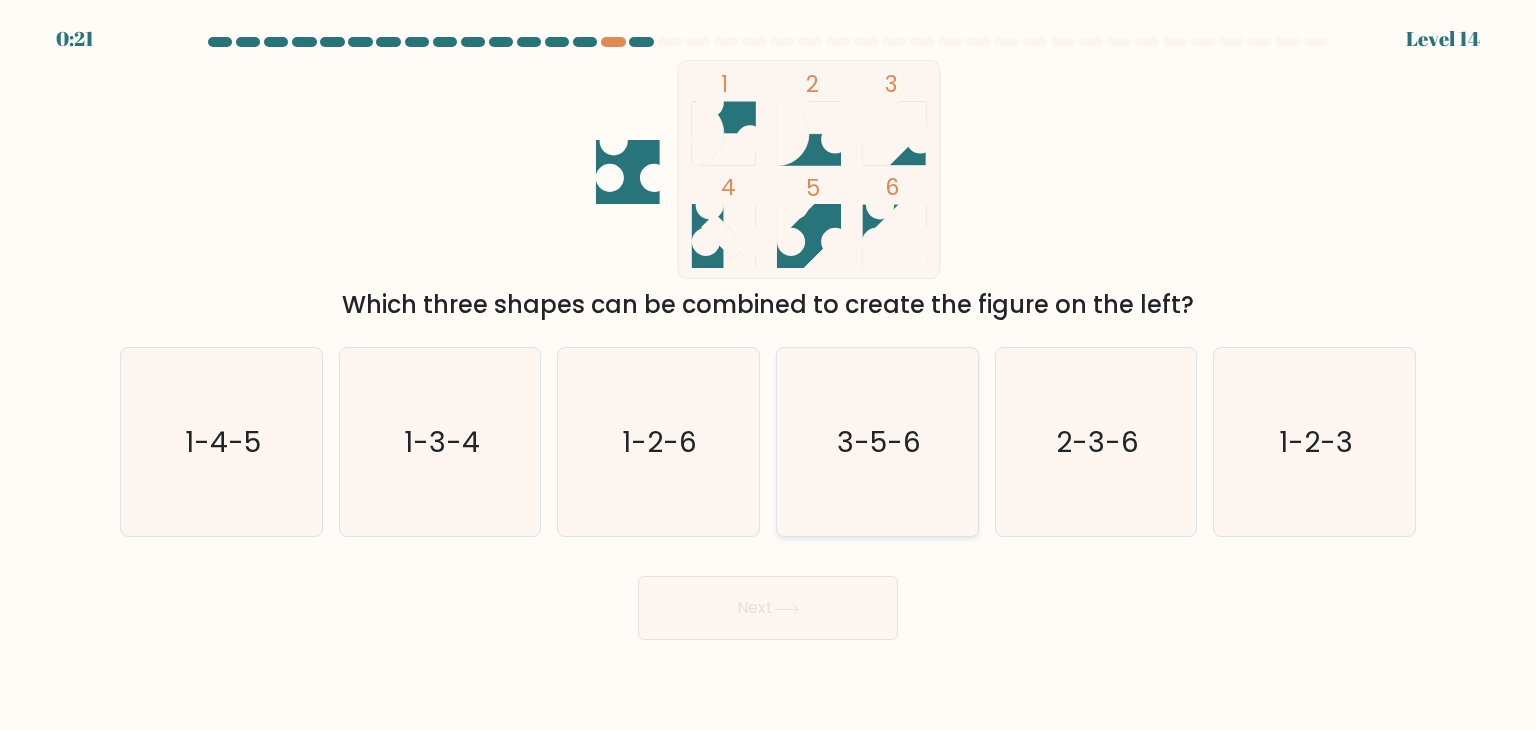 click on "3-5-6" 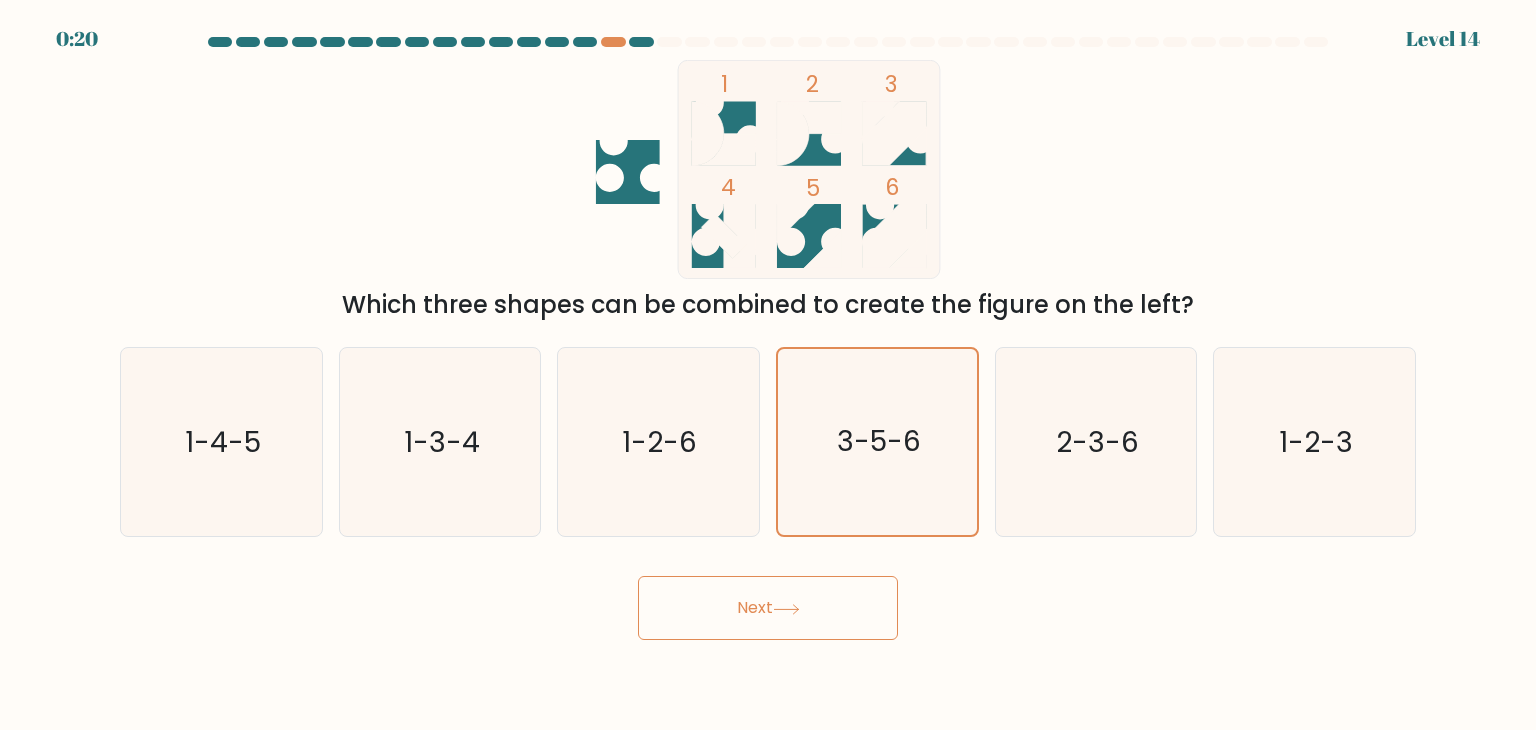click on "Next" at bounding box center (768, 608) 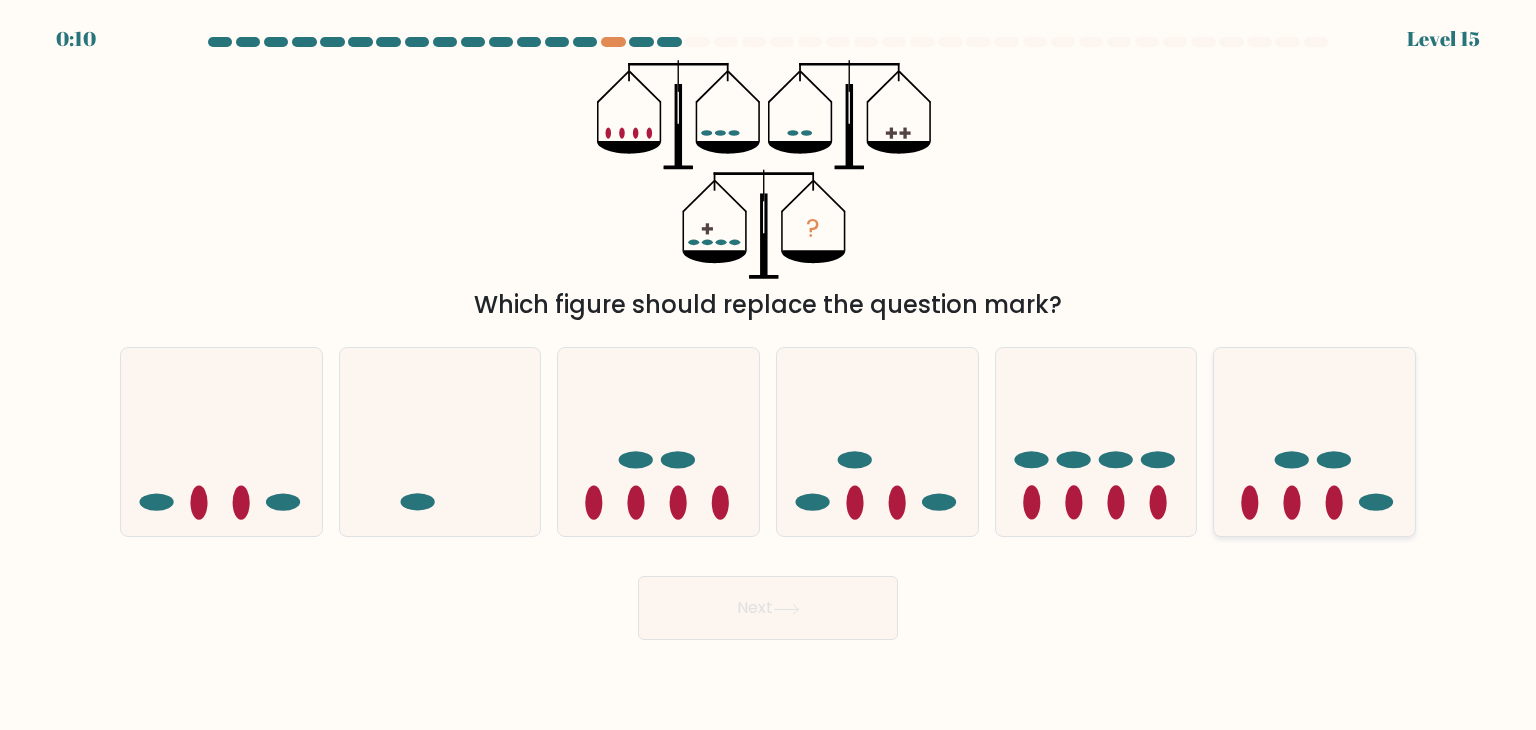 click 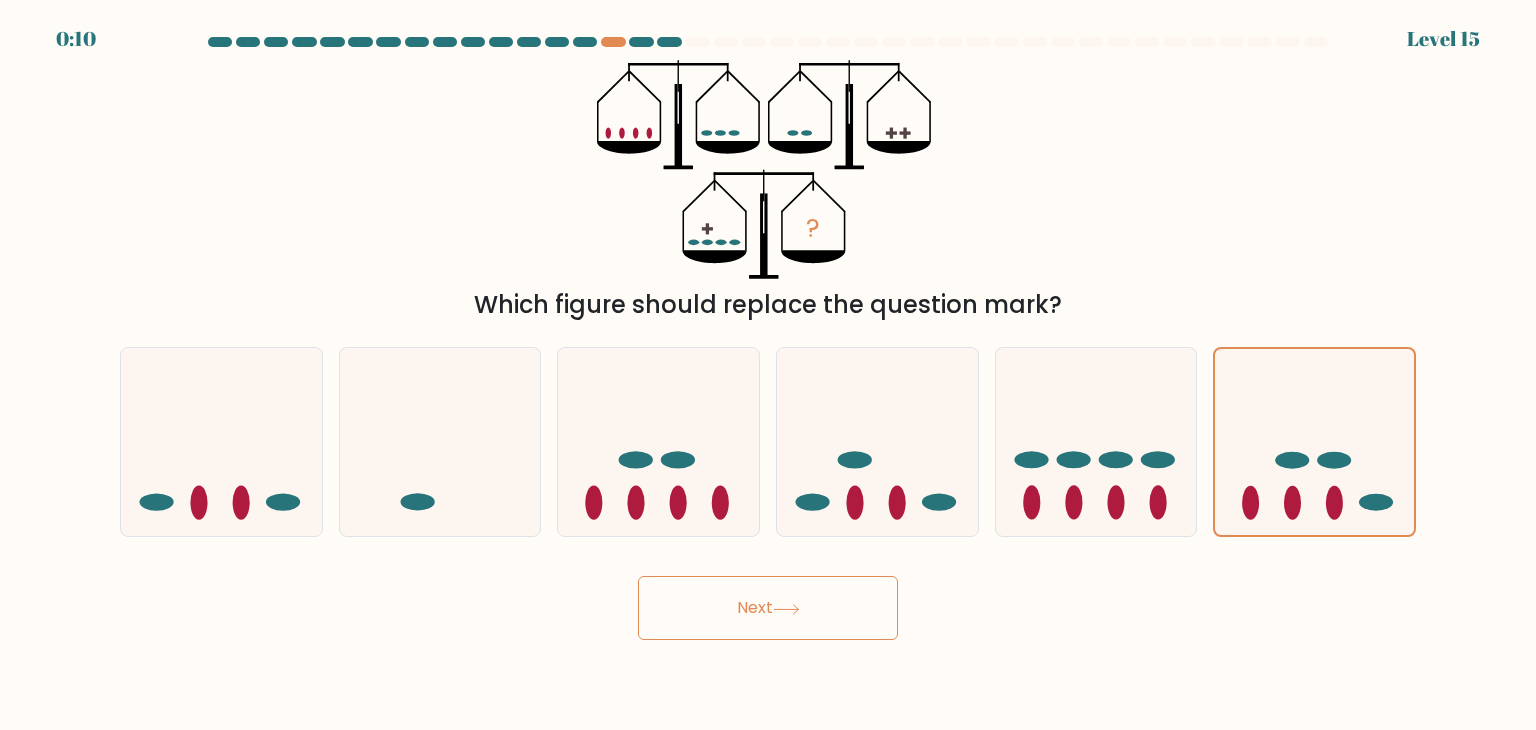 click on "Next" at bounding box center (768, 608) 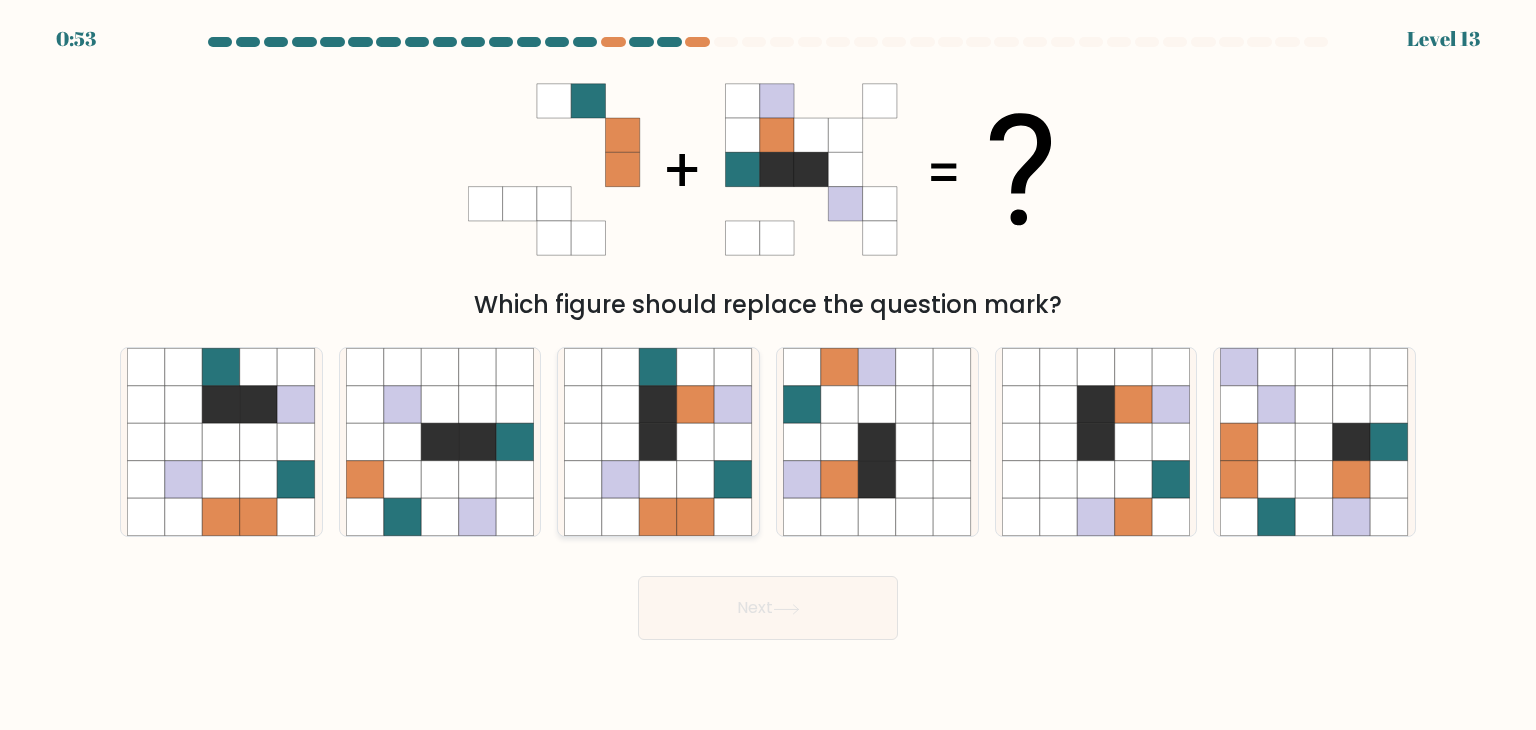 click 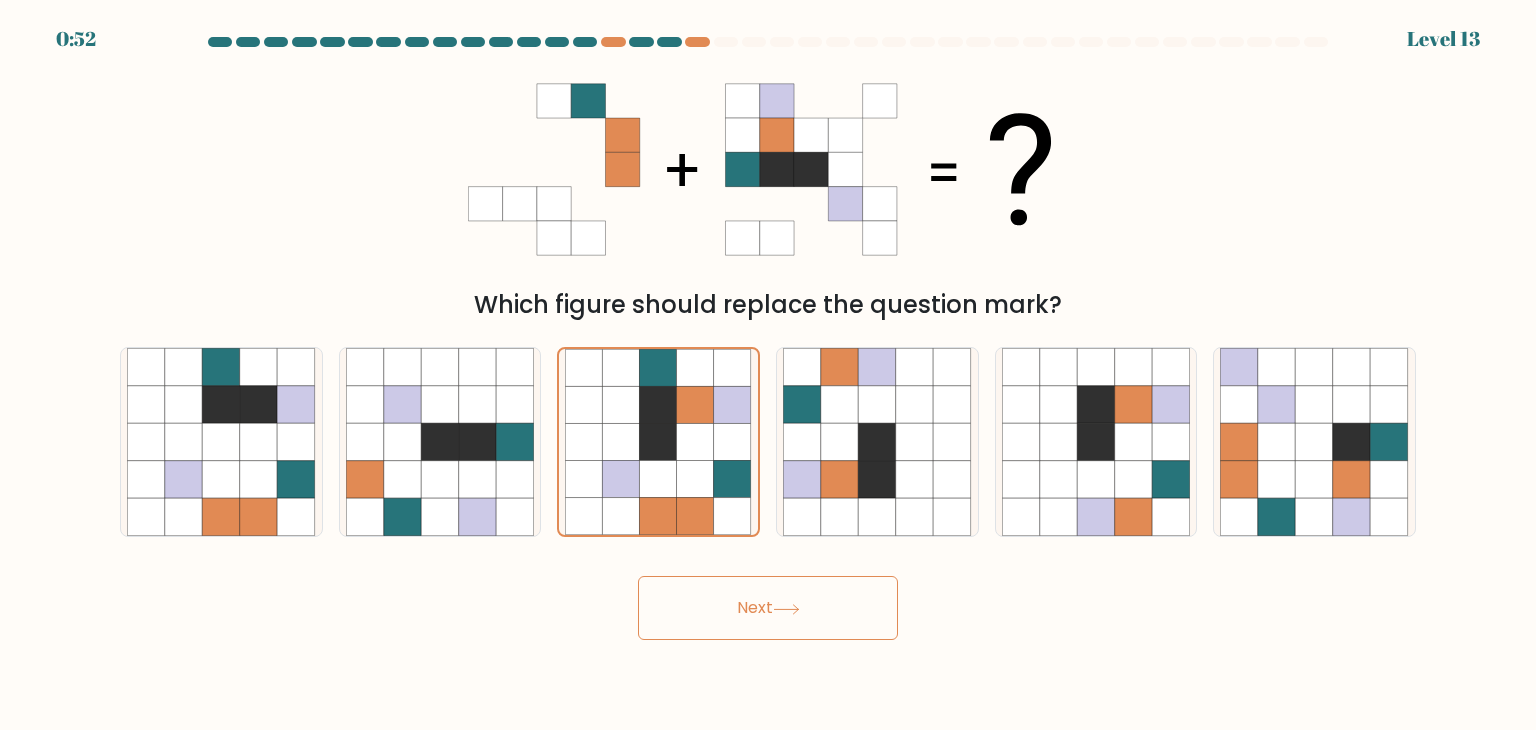 click on "Next" at bounding box center [768, 600] 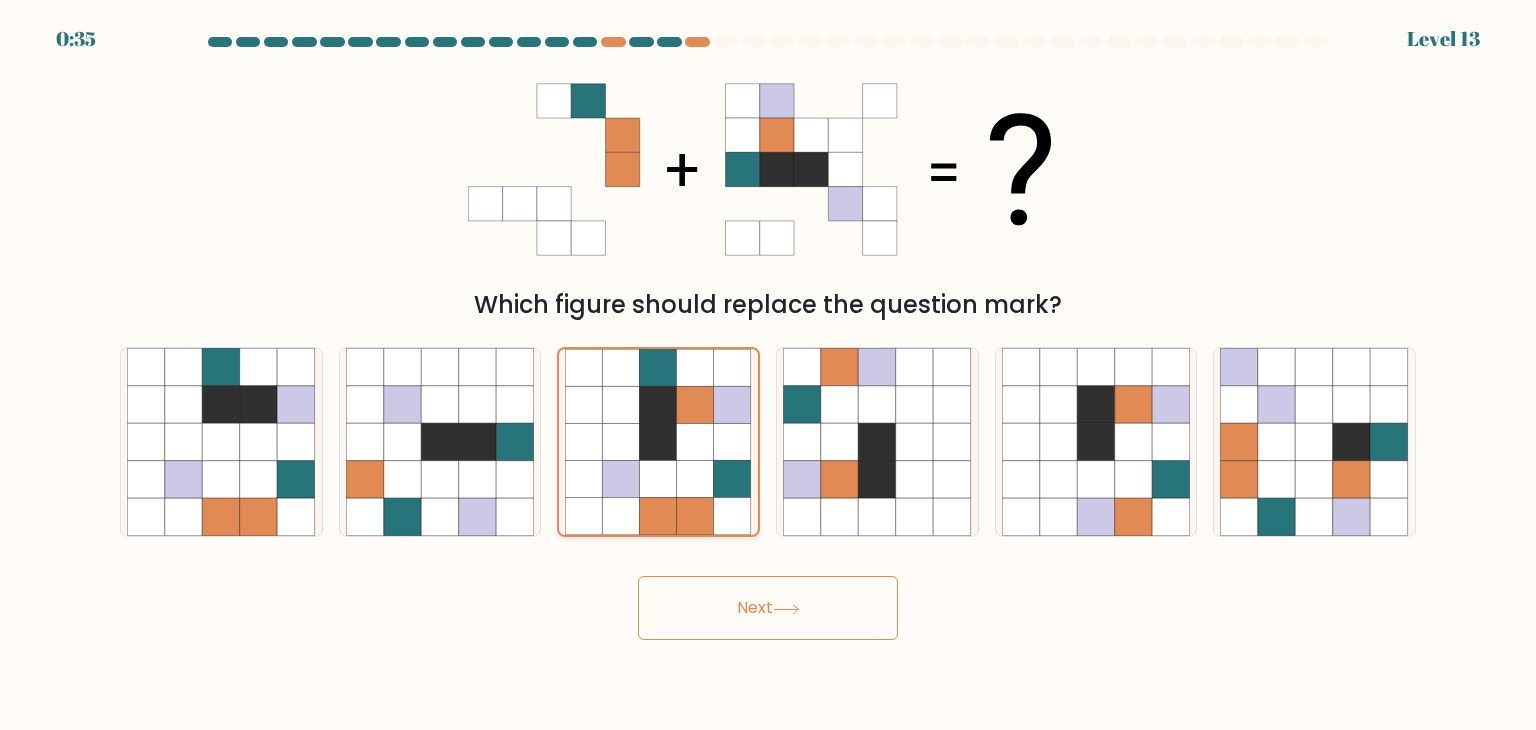 click 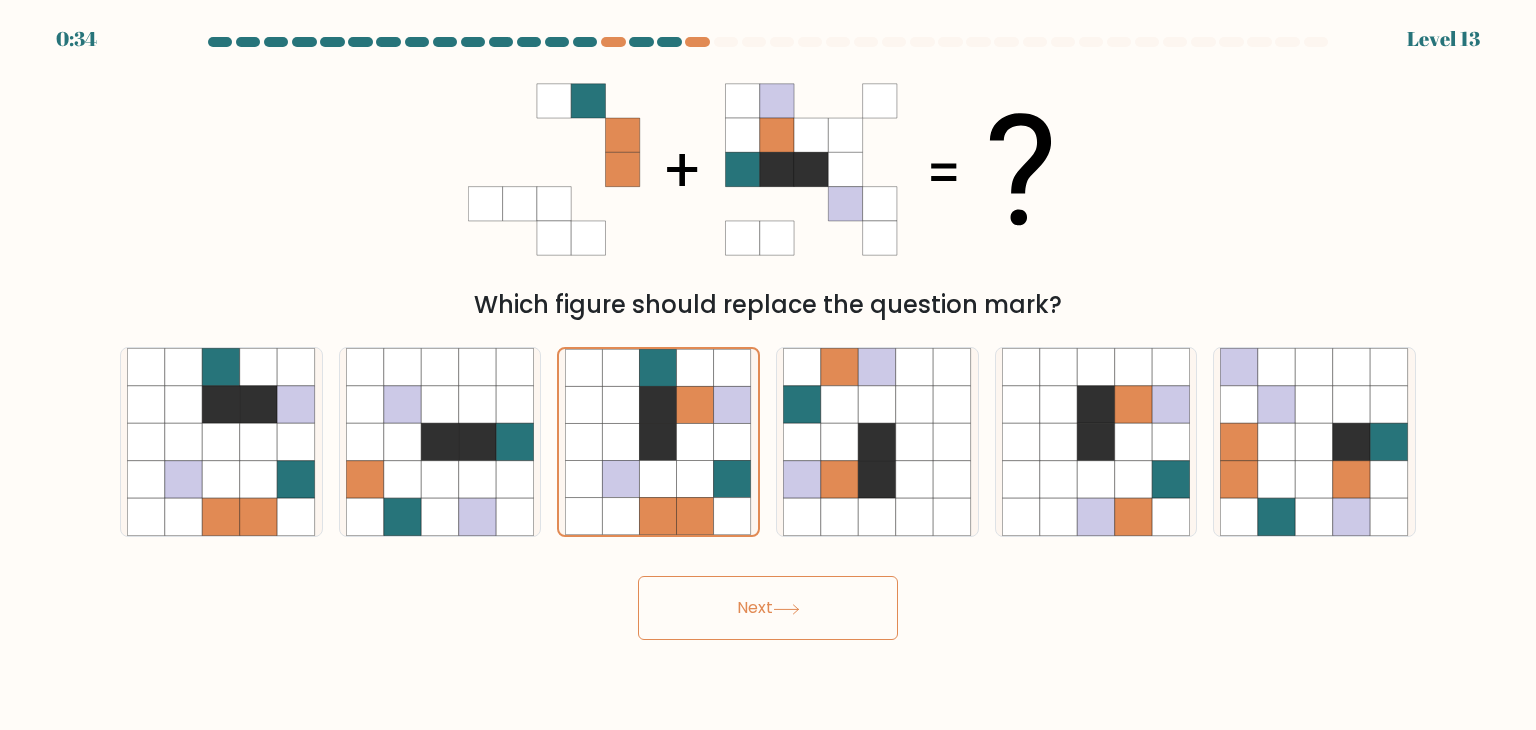 click on "Next" at bounding box center [768, 608] 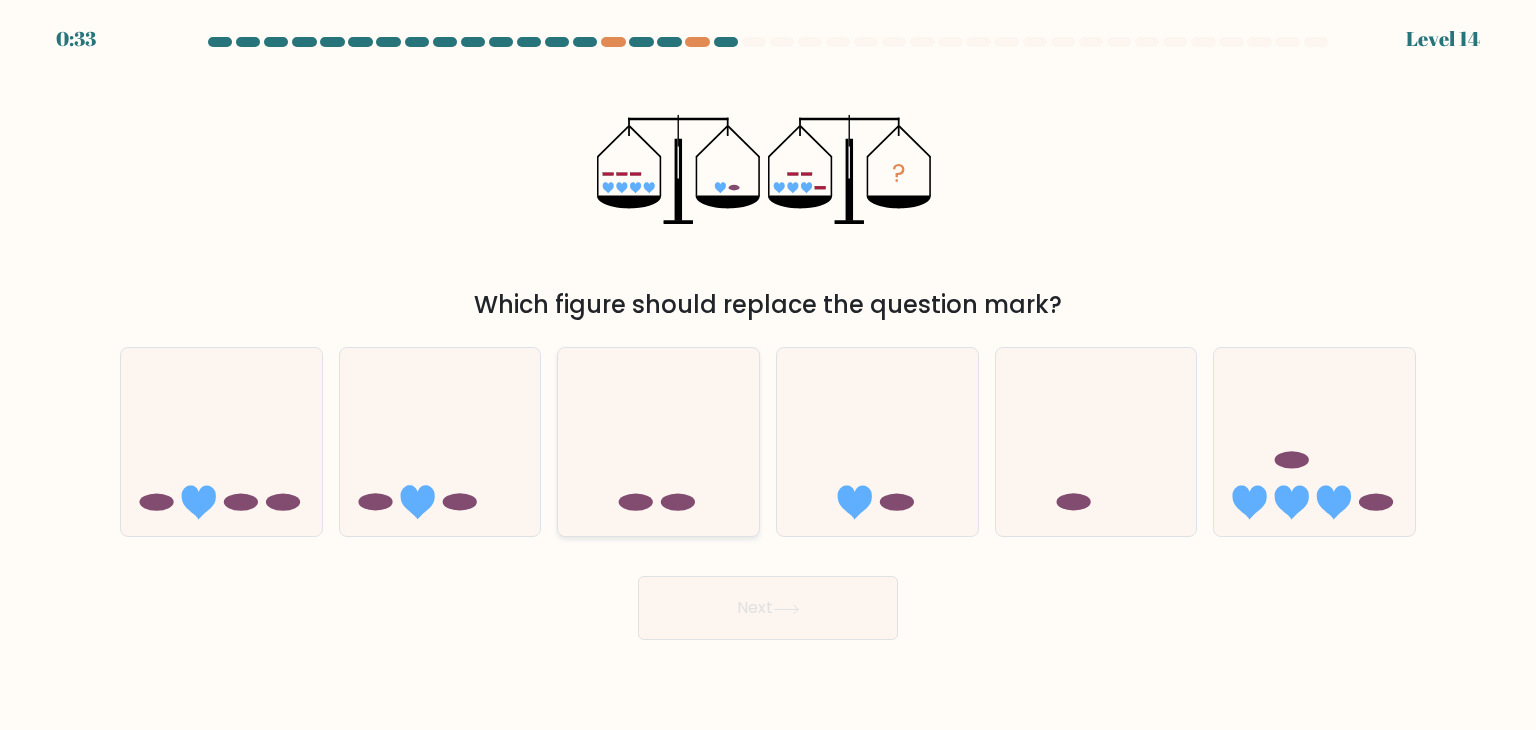 click 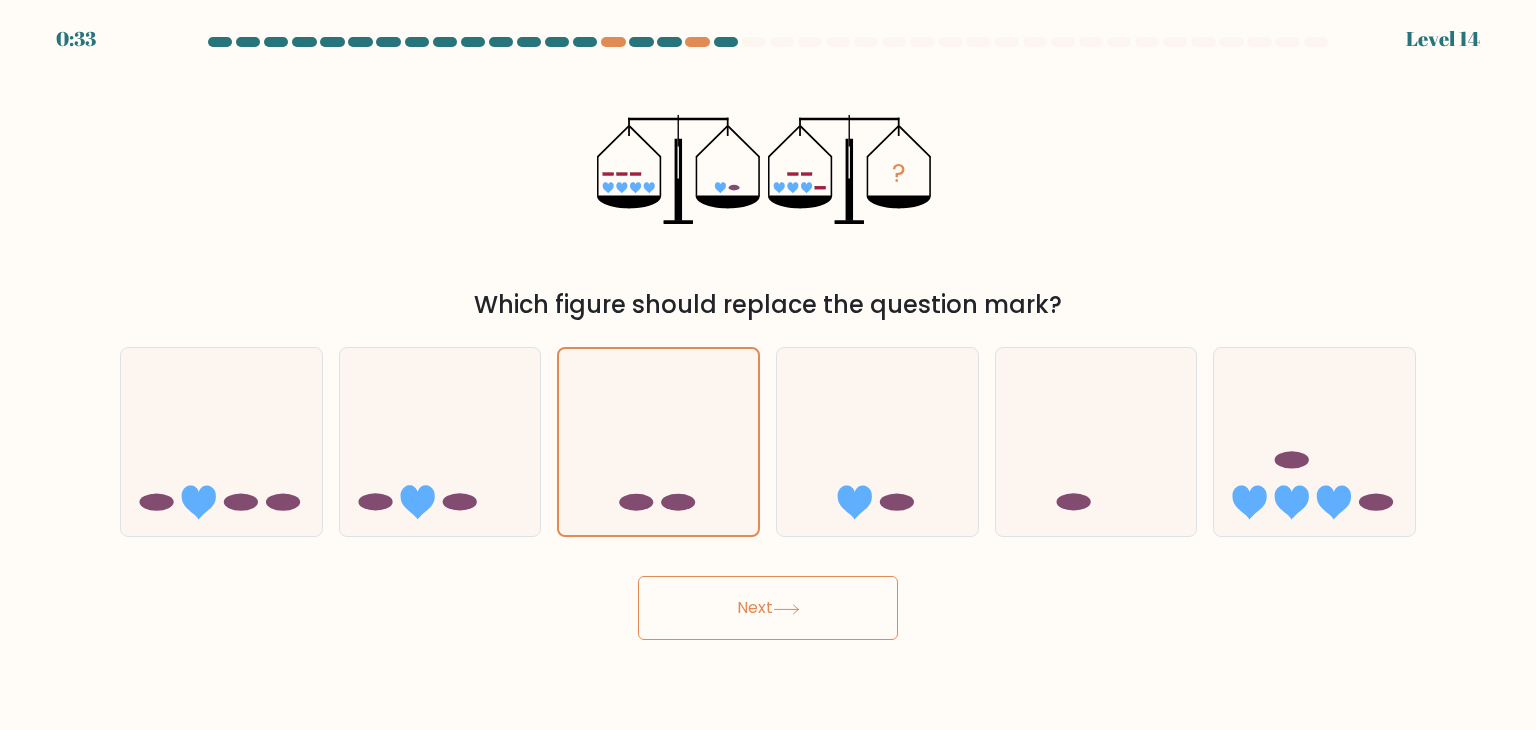 click on "Next" at bounding box center [768, 608] 